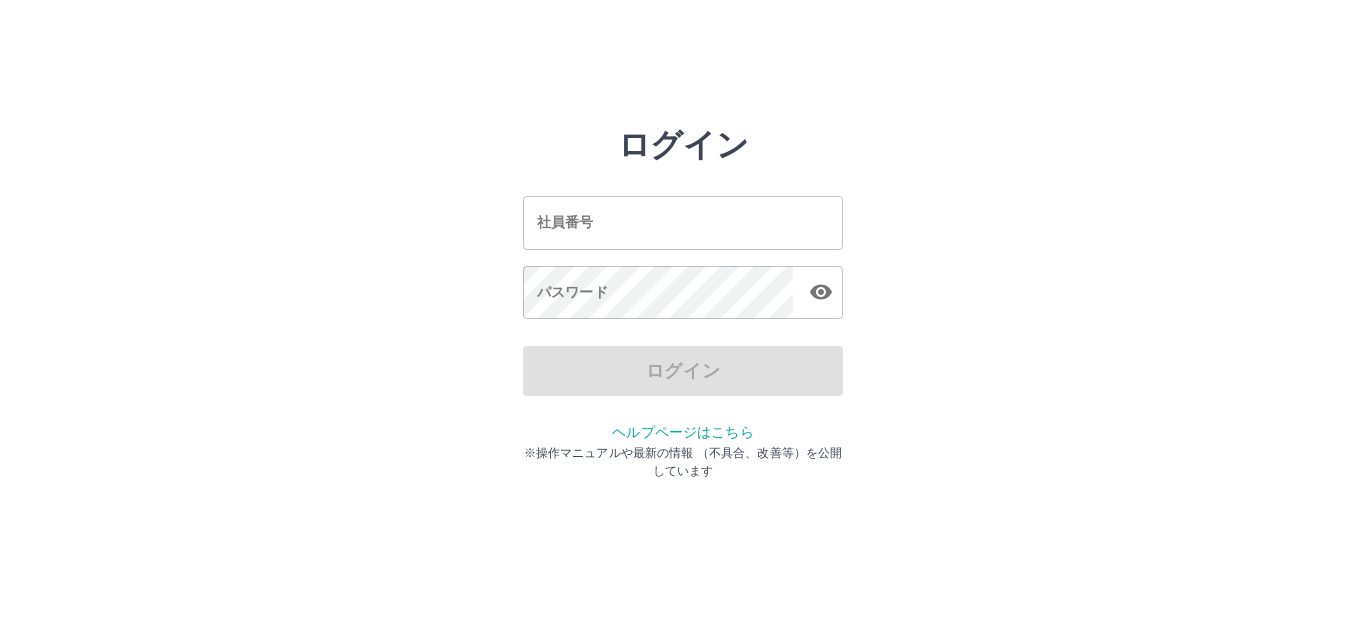 scroll, scrollTop: 0, scrollLeft: 0, axis: both 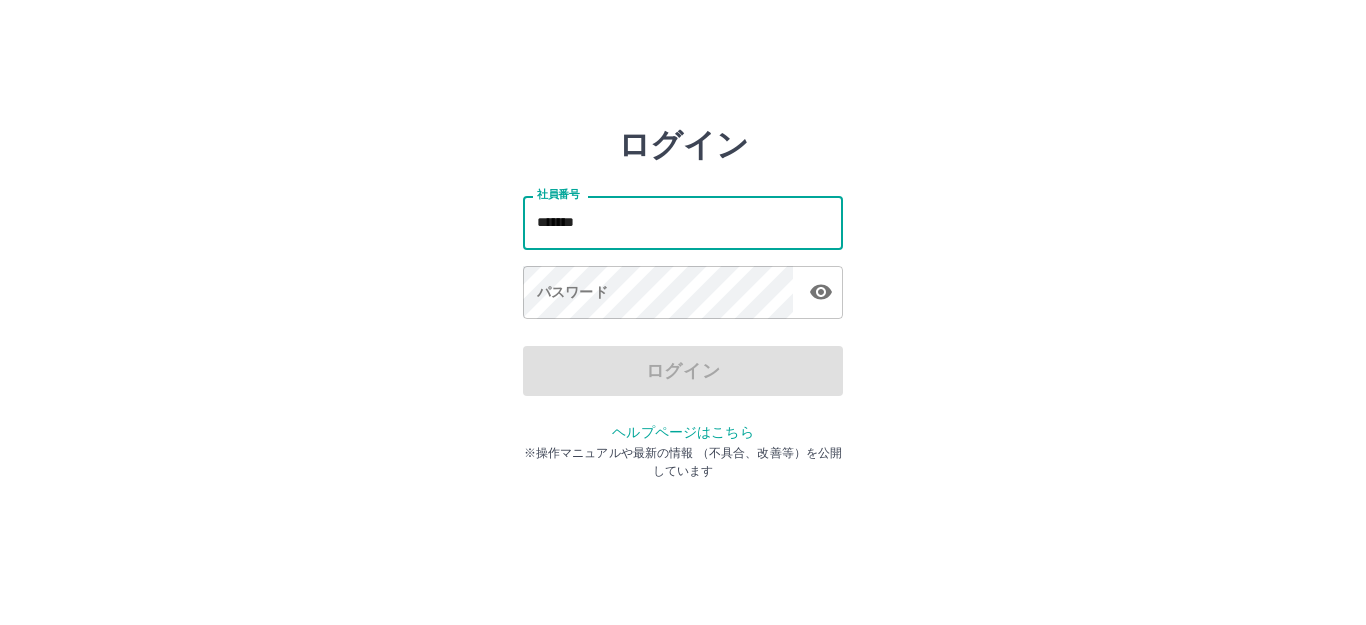 type on "*******" 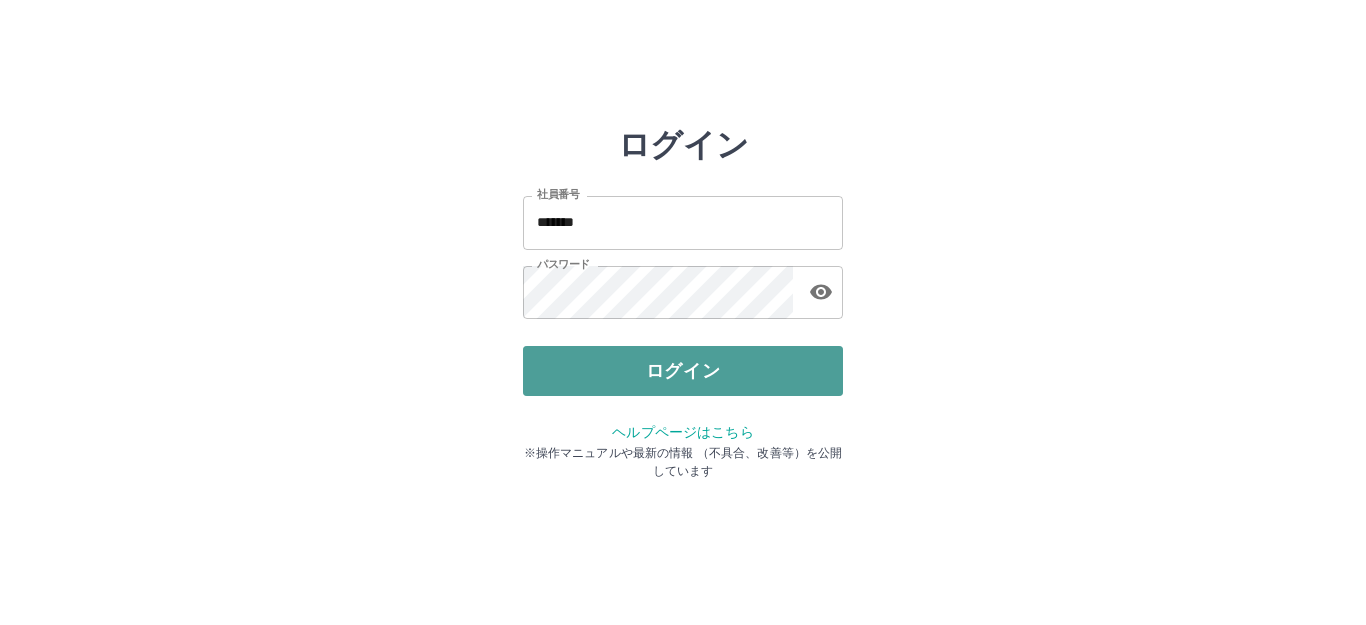 click on "ログイン" at bounding box center [683, 371] 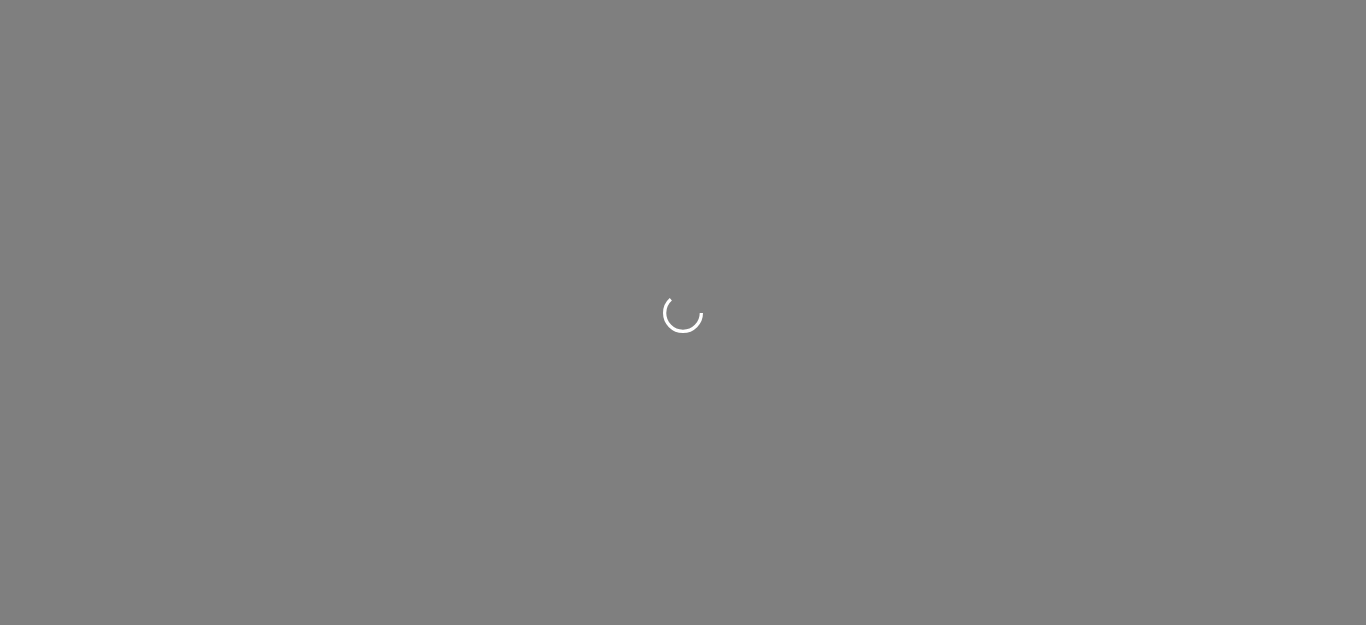 scroll, scrollTop: 0, scrollLeft: 0, axis: both 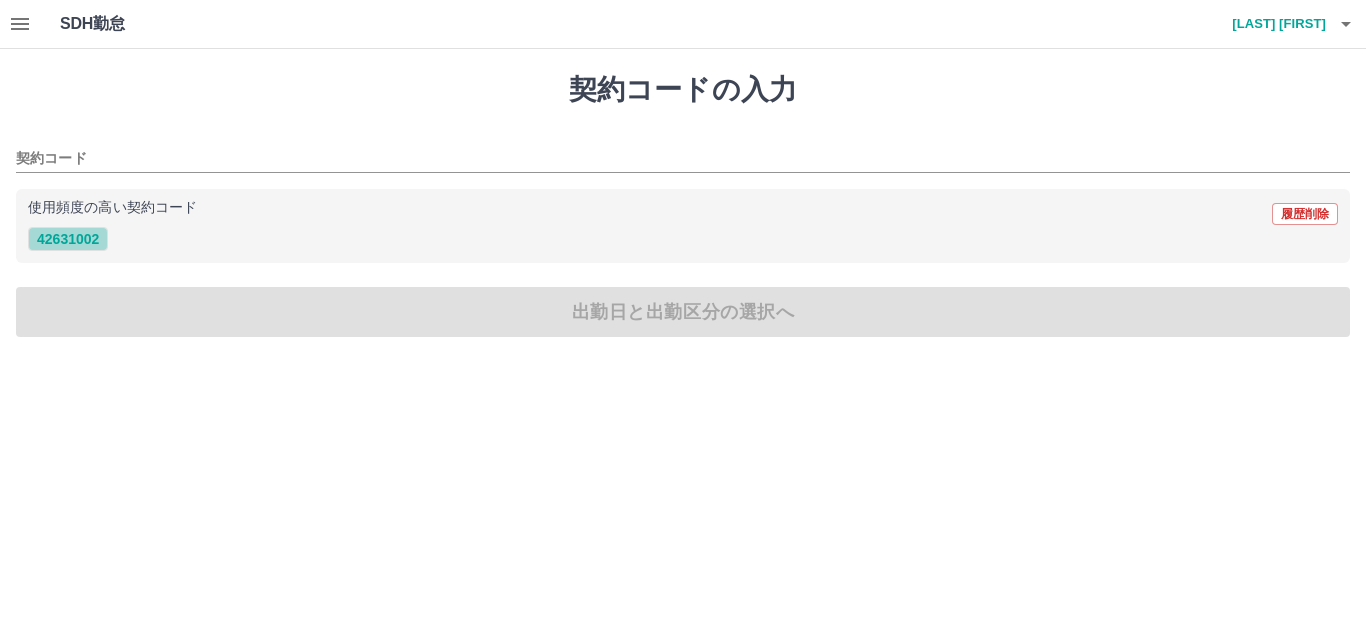 click on "42631002" at bounding box center (68, 239) 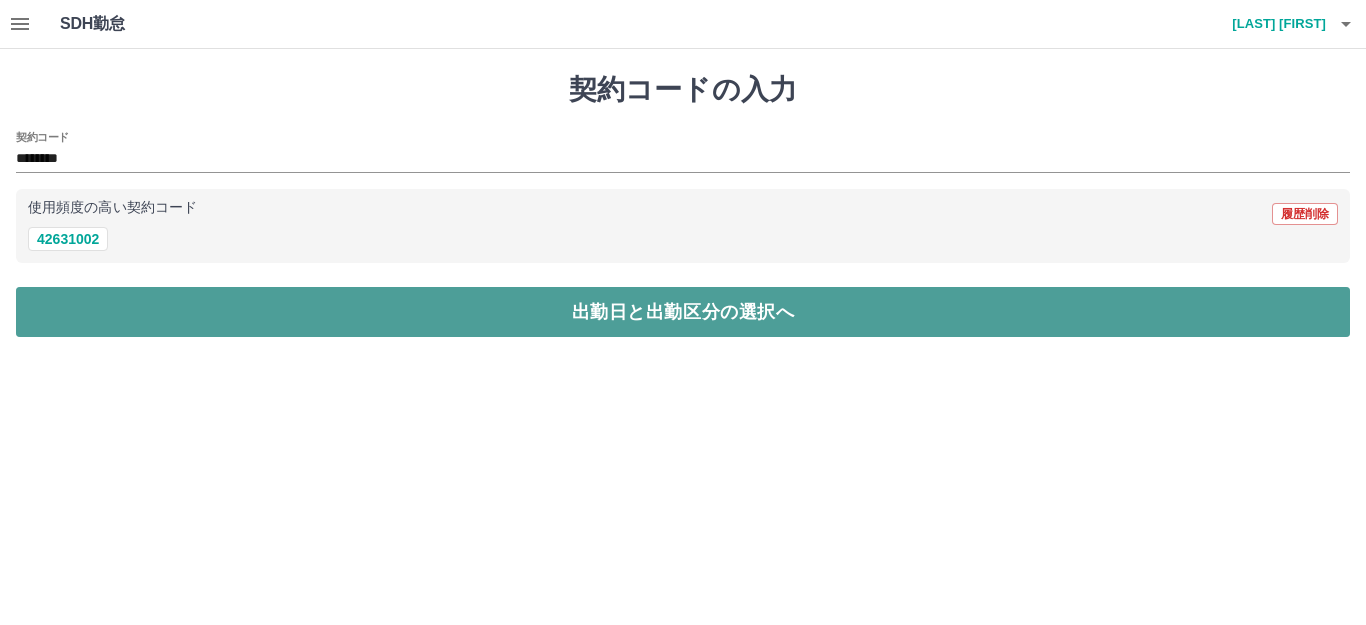 click on "出勤日と出勤区分の選択へ" at bounding box center (683, 312) 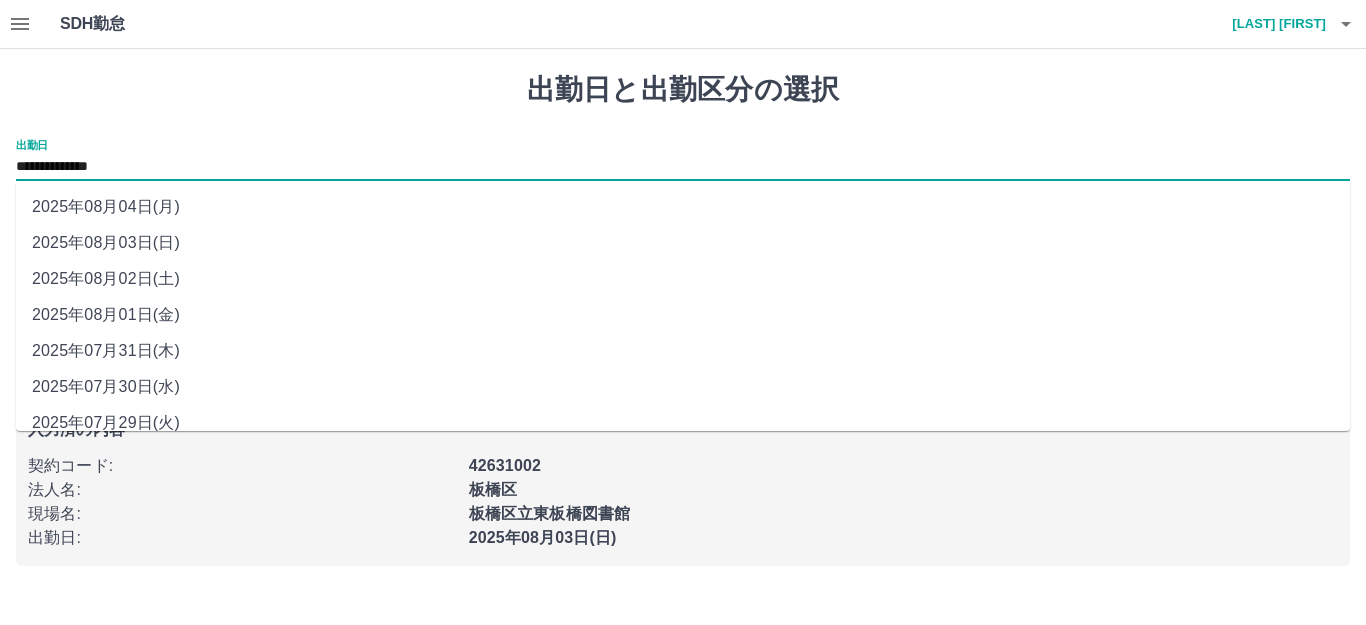 click on "**********" at bounding box center [683, 167] 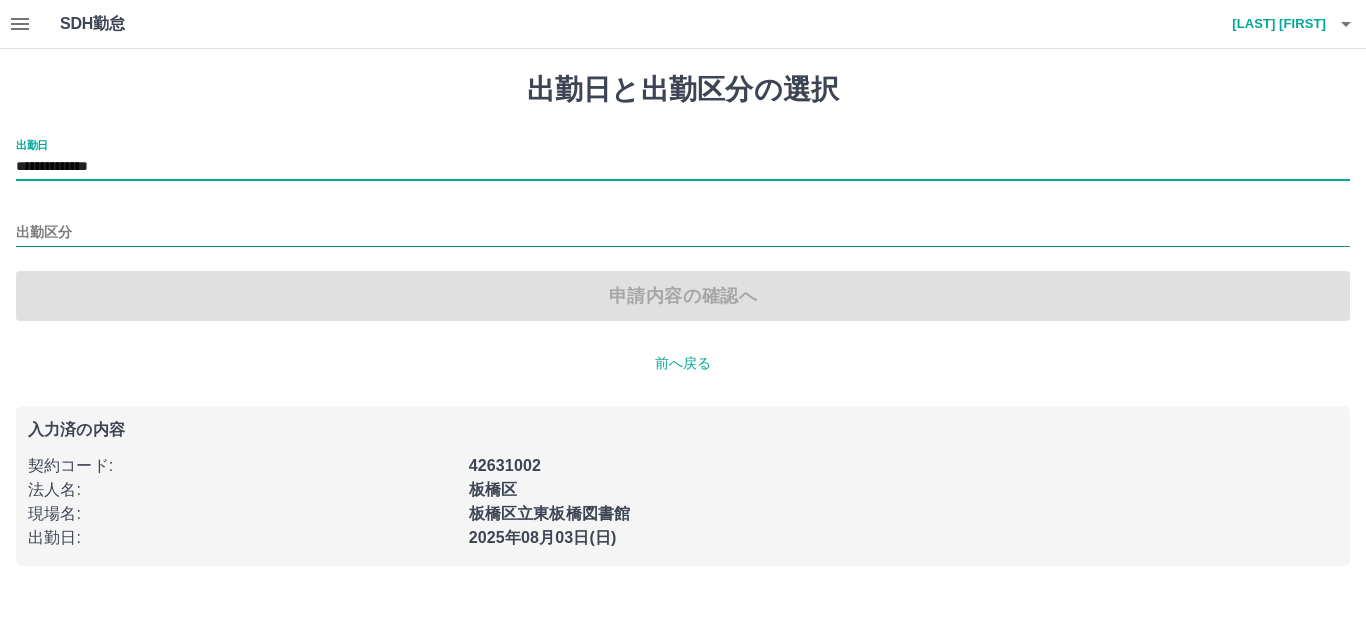 click at bounding box center (683, 234) 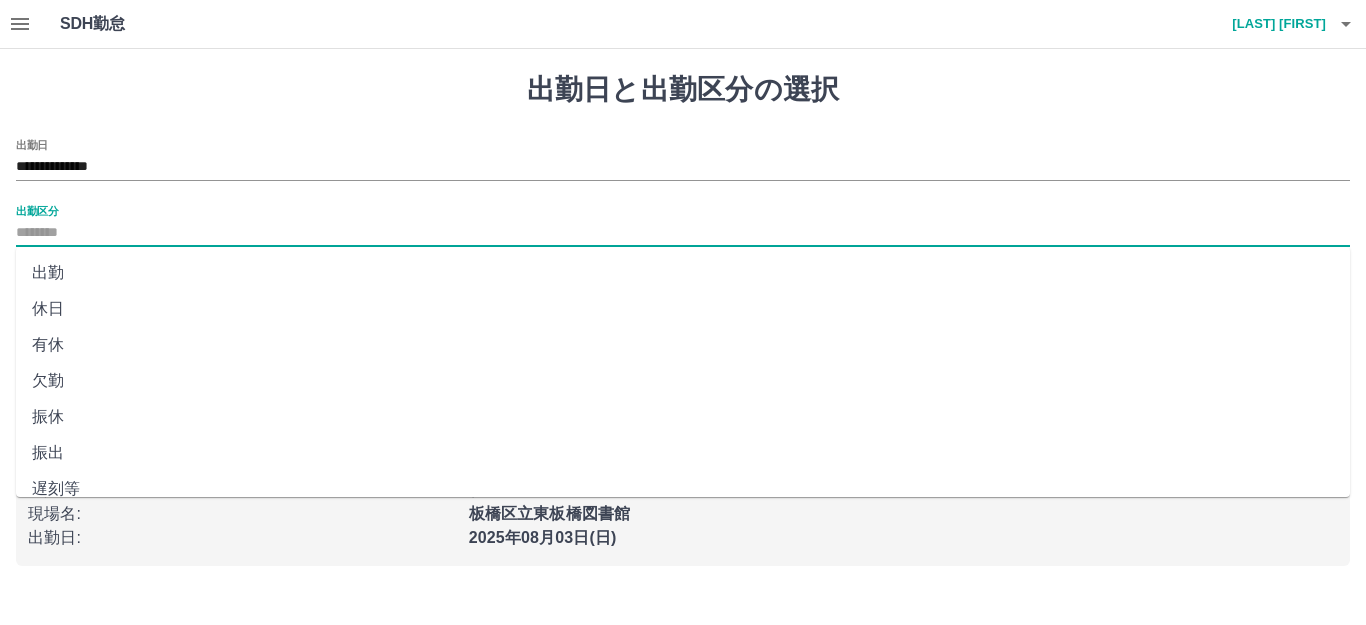 click on "休日" at bounding box center (683, 309) 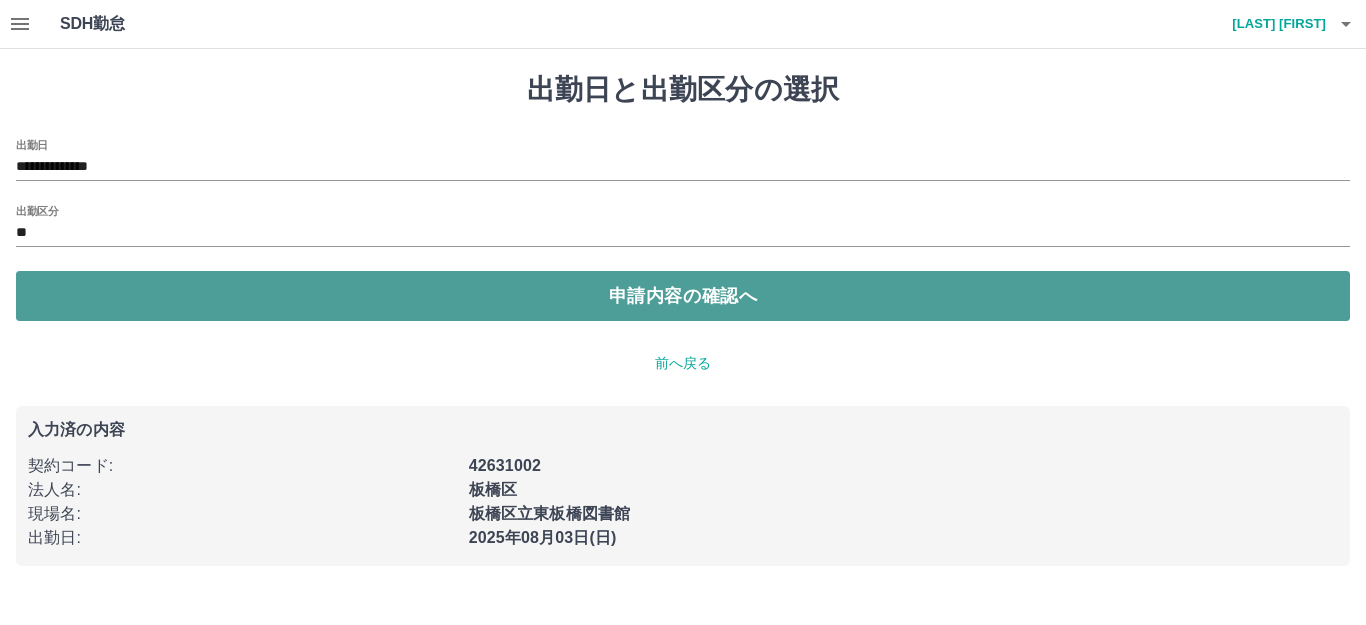 click on "申請内容の確認へ" at bounding box center [683, 296] 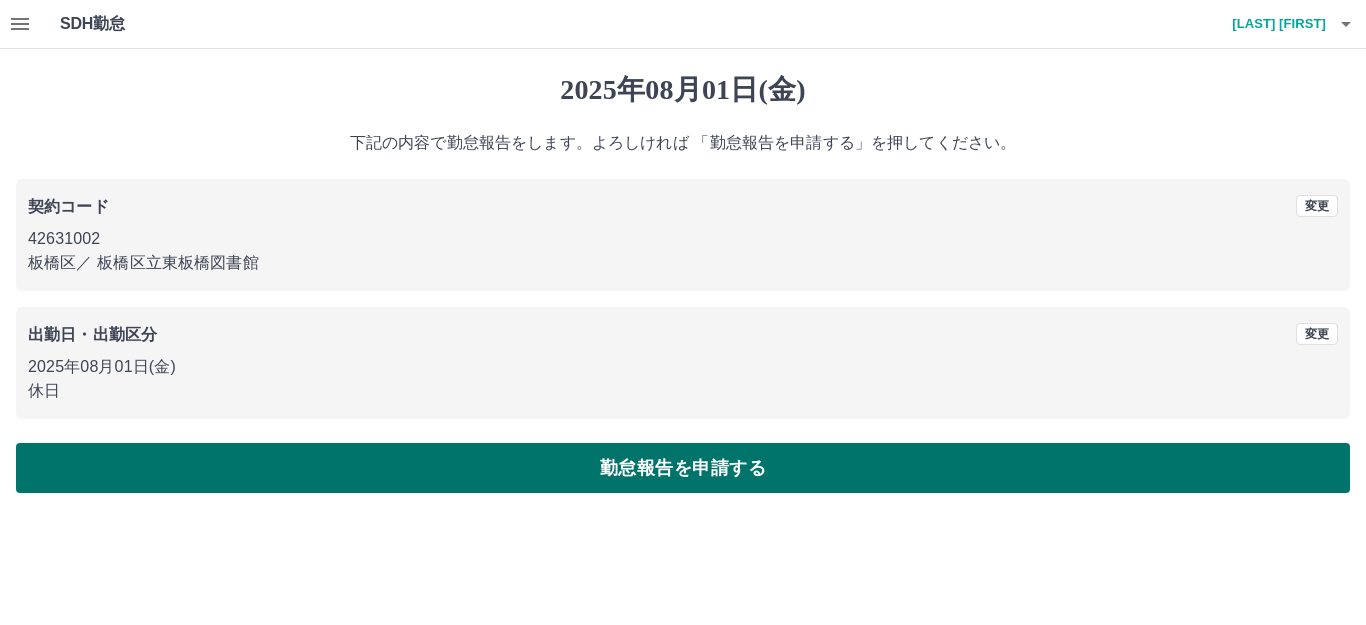 click on "勤怠報告を申請する" at bounding box center [683, 468] 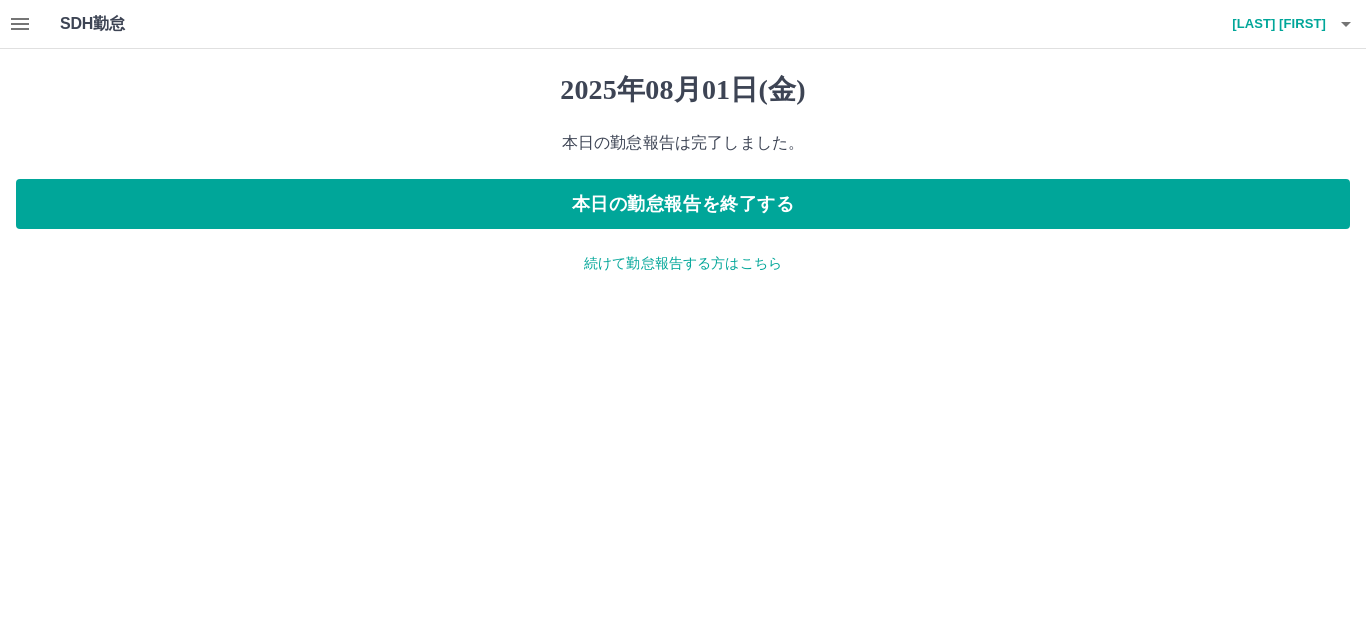 click on "続けて勤怠報告する方はこちら" at bounding box center (683, 263) 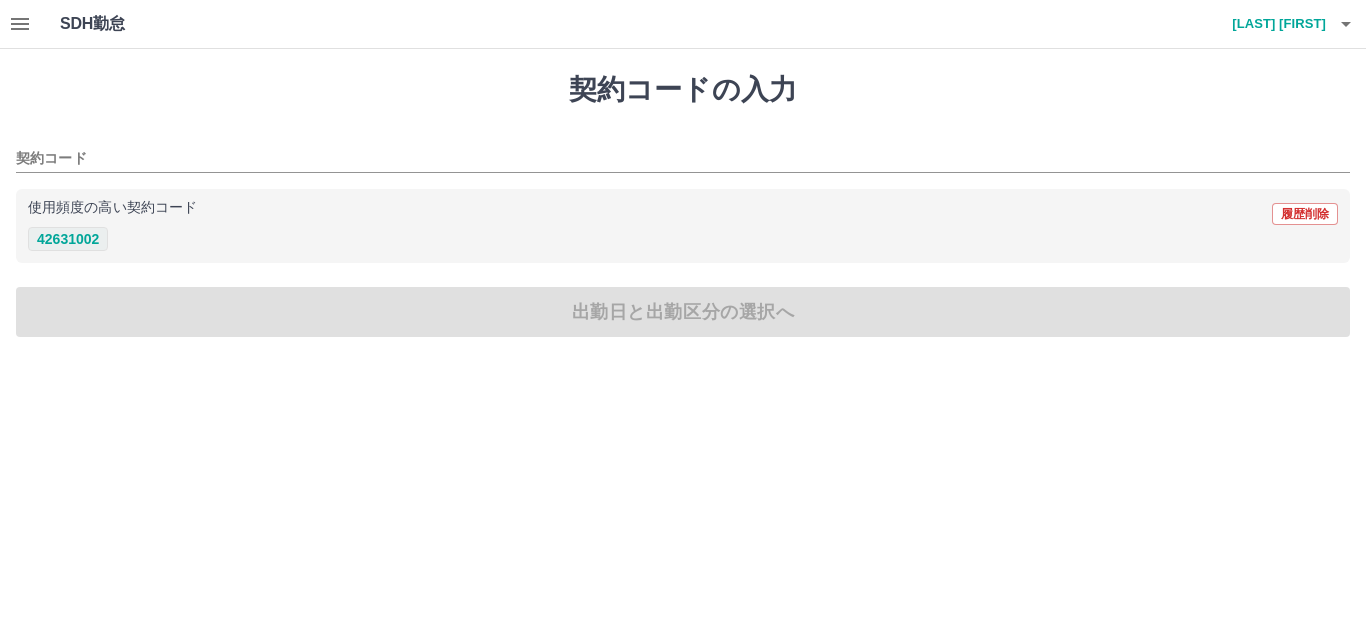 click on "42631002" at bounding box center (68, 239) 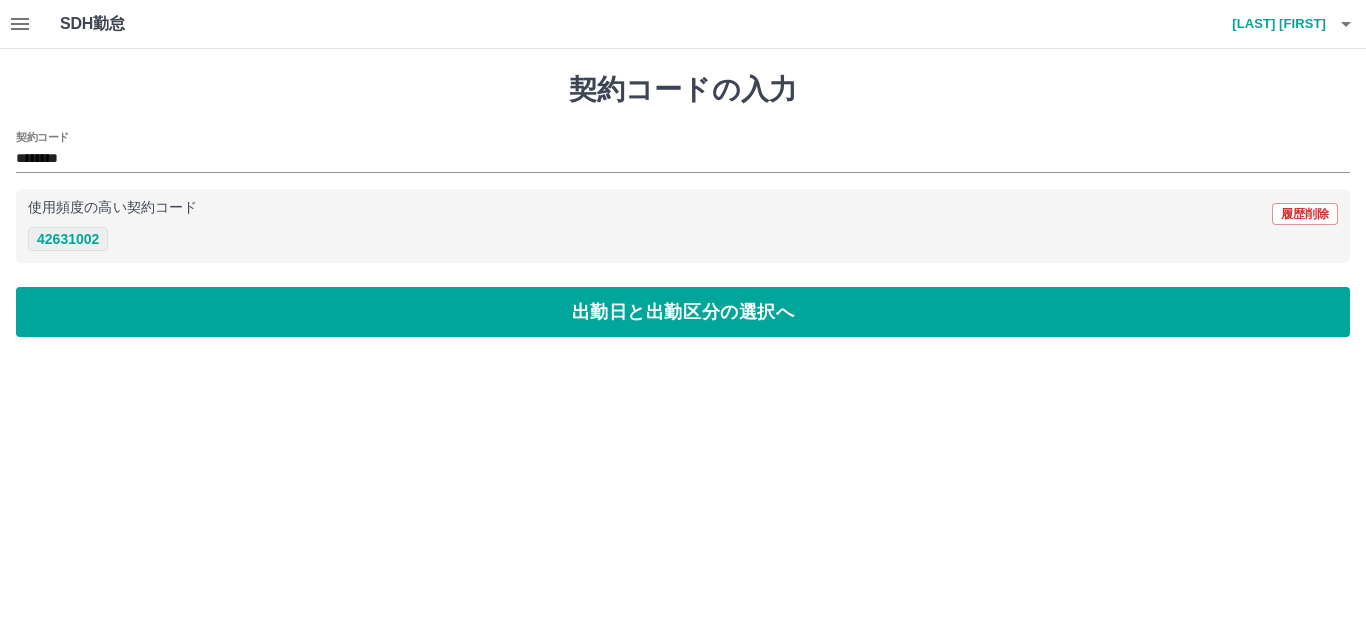 type on "********" 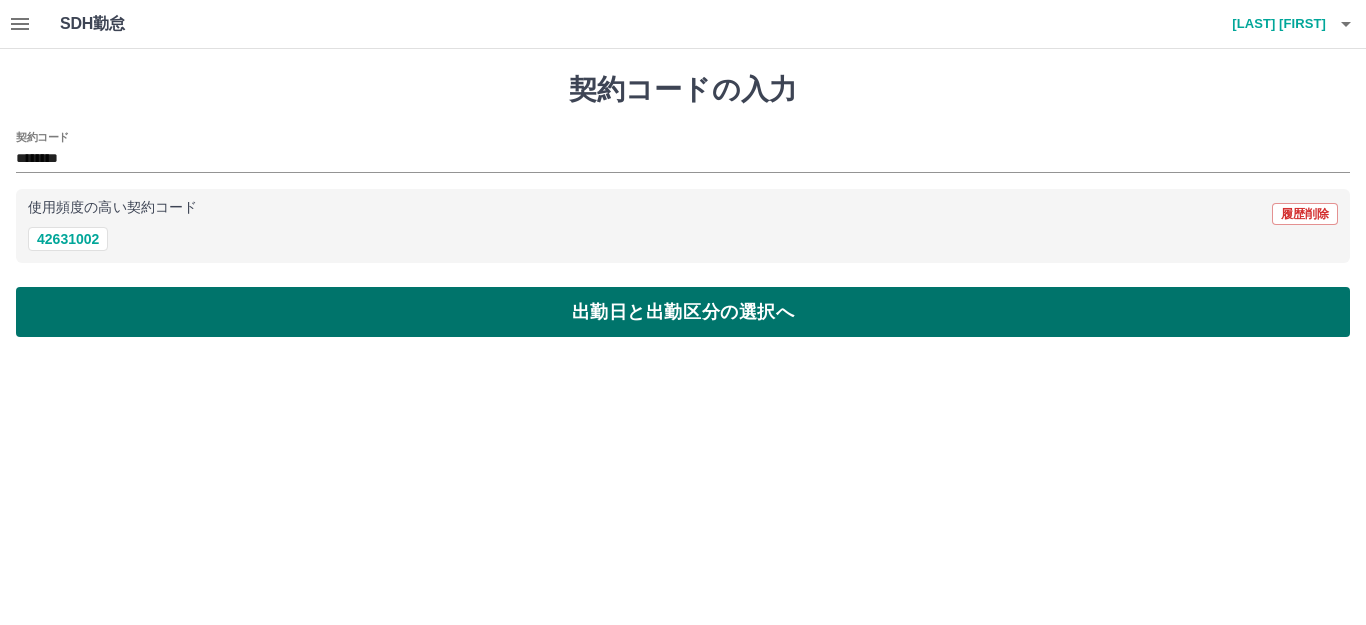 click on "出勤日と出勤区分の選択へ" at bounding box center [683, 312] 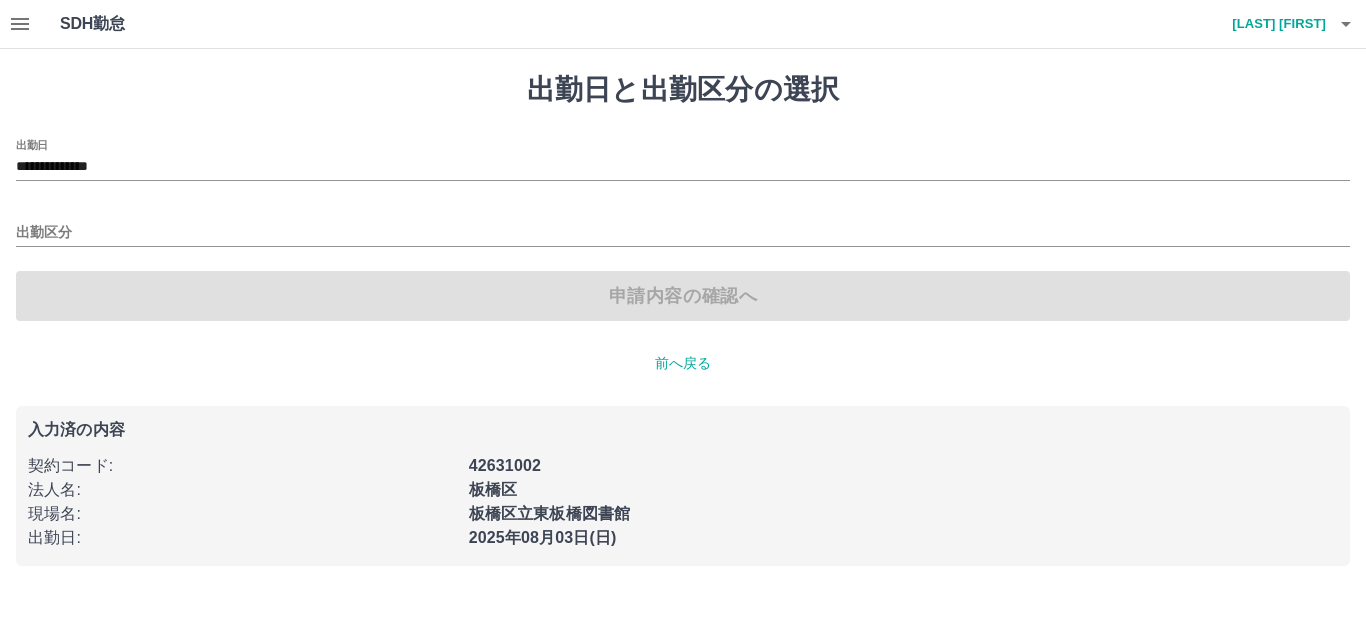 click on "**********" at bounding box center [683, 230] 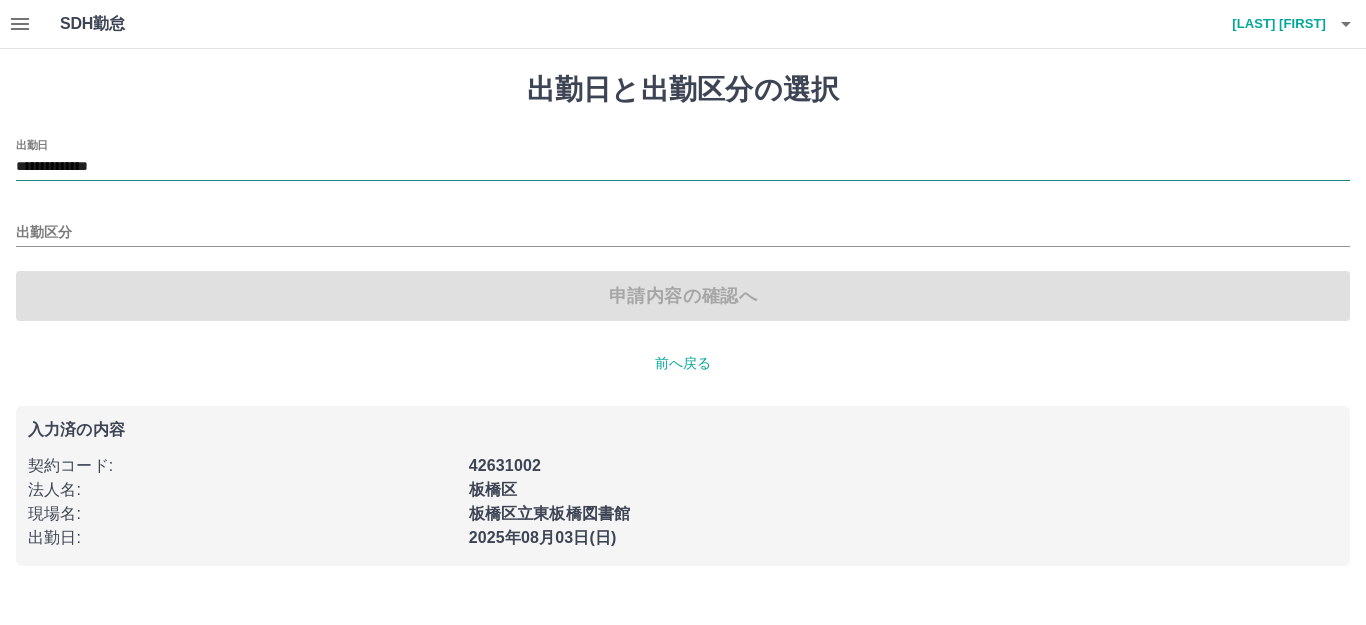 click on "**********" at bounding box center (683, 167) 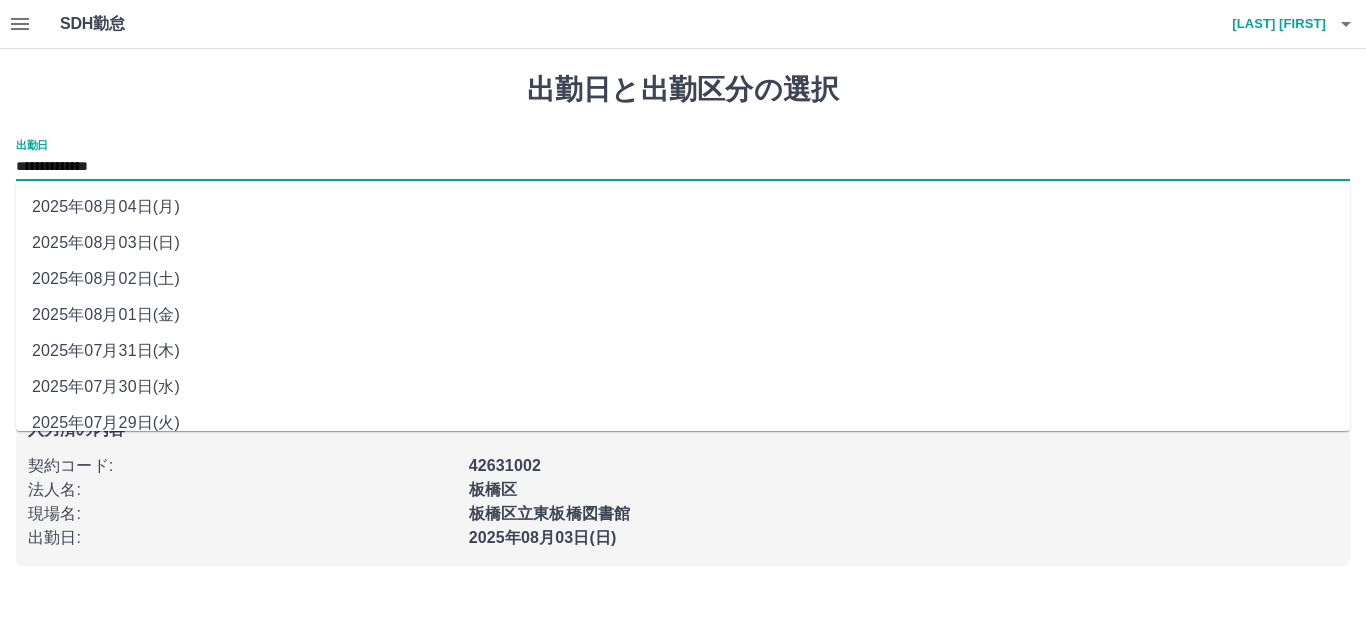 click on "2025年08月02日(土)" at bounding box center (683, 279) 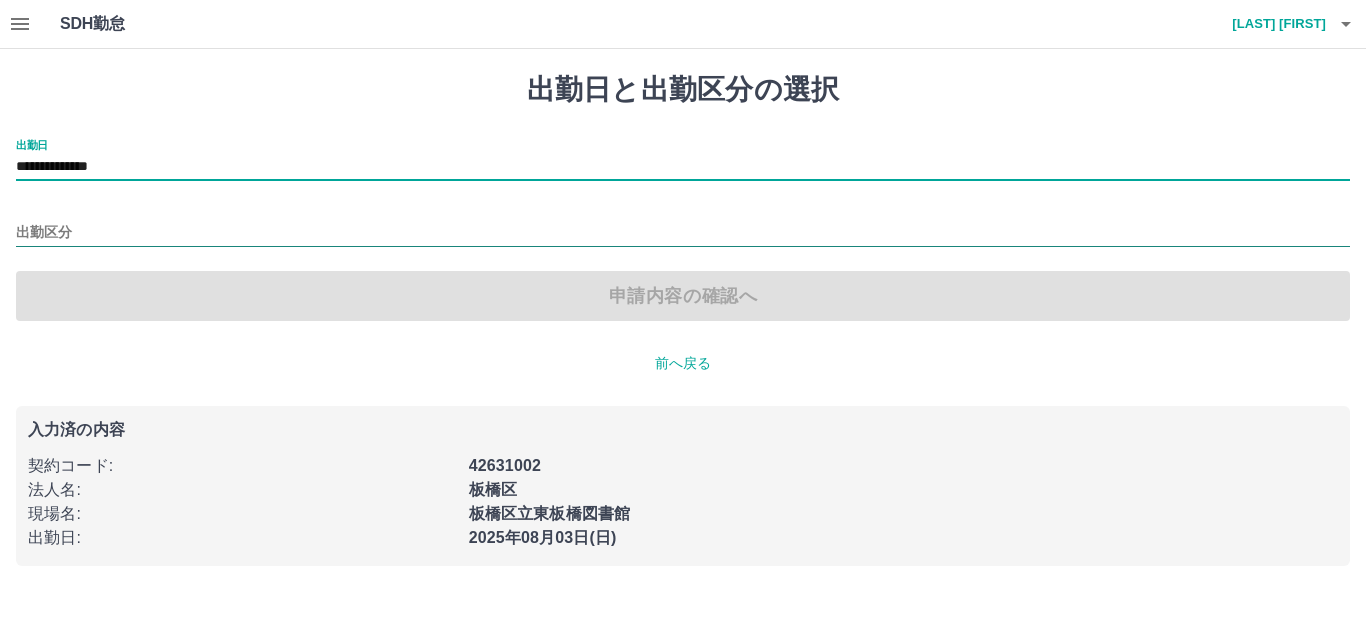 click on "出勤区分" at bounding box center [683, 233] 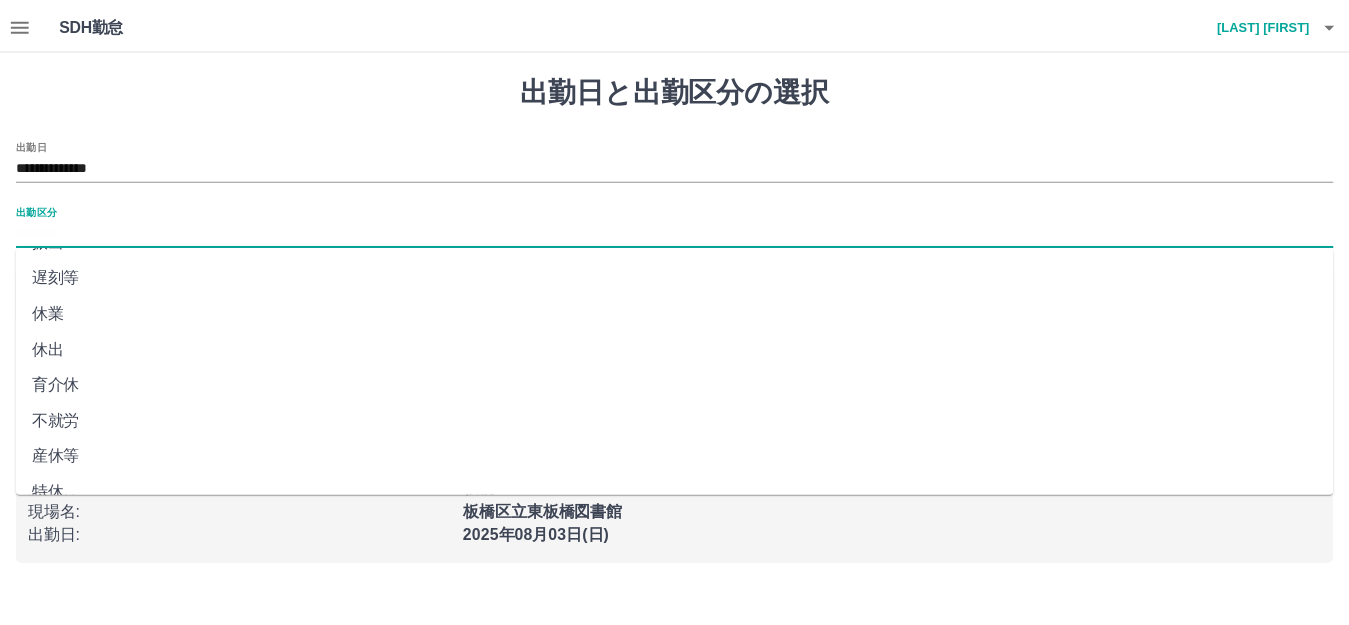 scroll, scrollTop: 414, scrollLeft: 0, axis: vertical 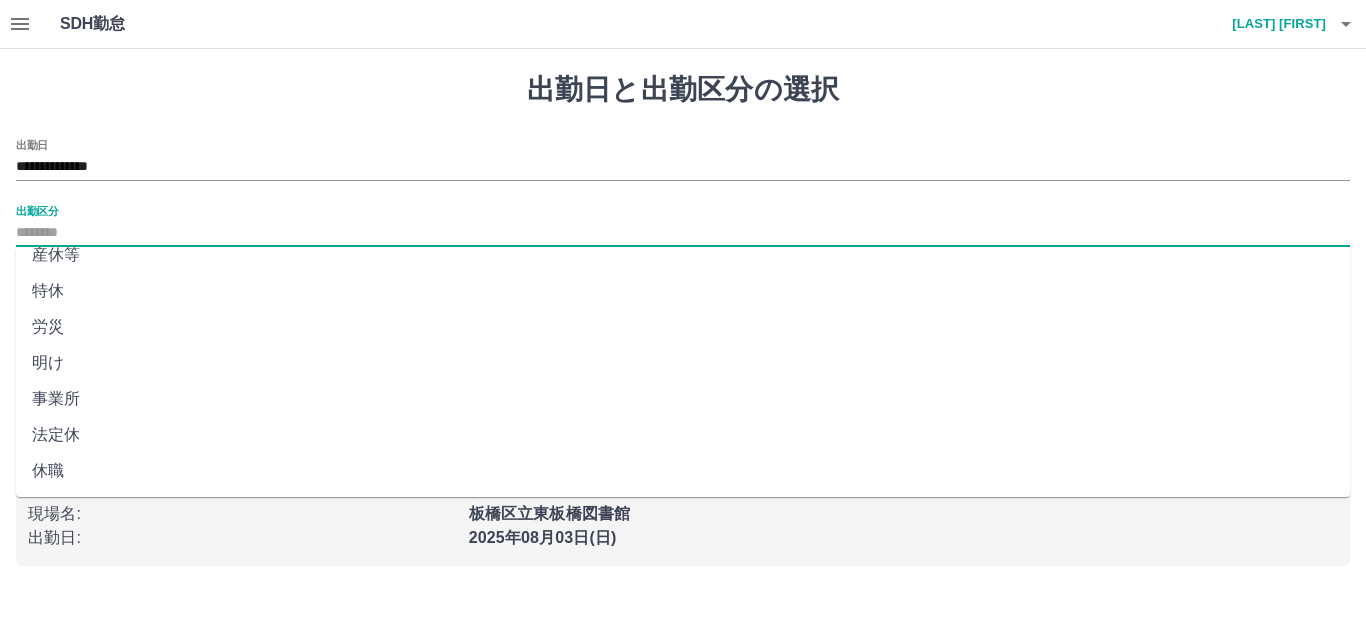 click on "法定休" at bounding box center (683, 435) 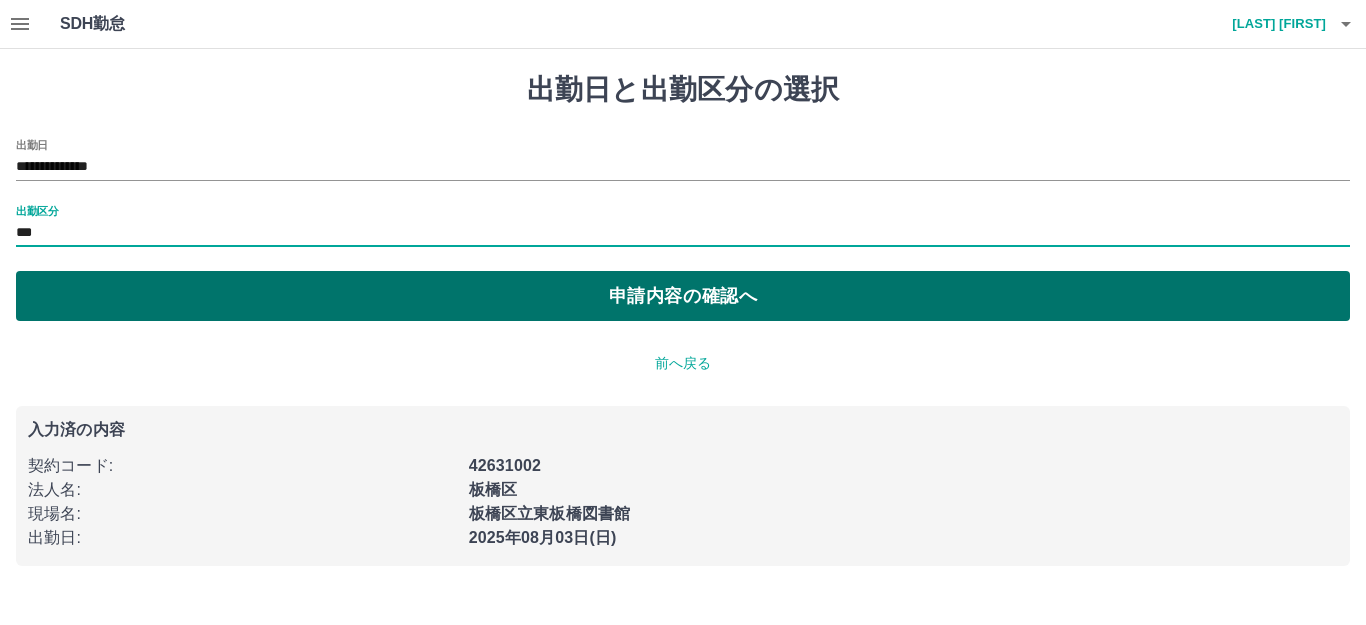 click on "申請内容の確認へ" at bounding box center [683, 296] 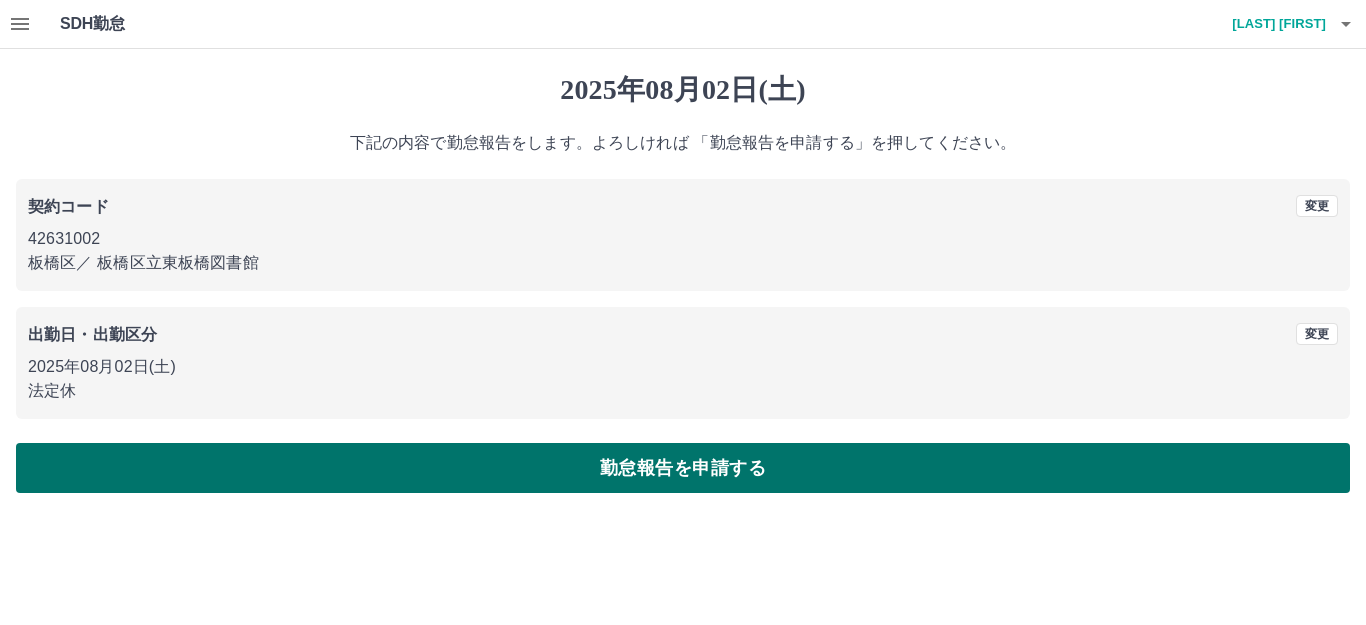 click on "勤怠報告を申請する" at bounding box center (683, 468) 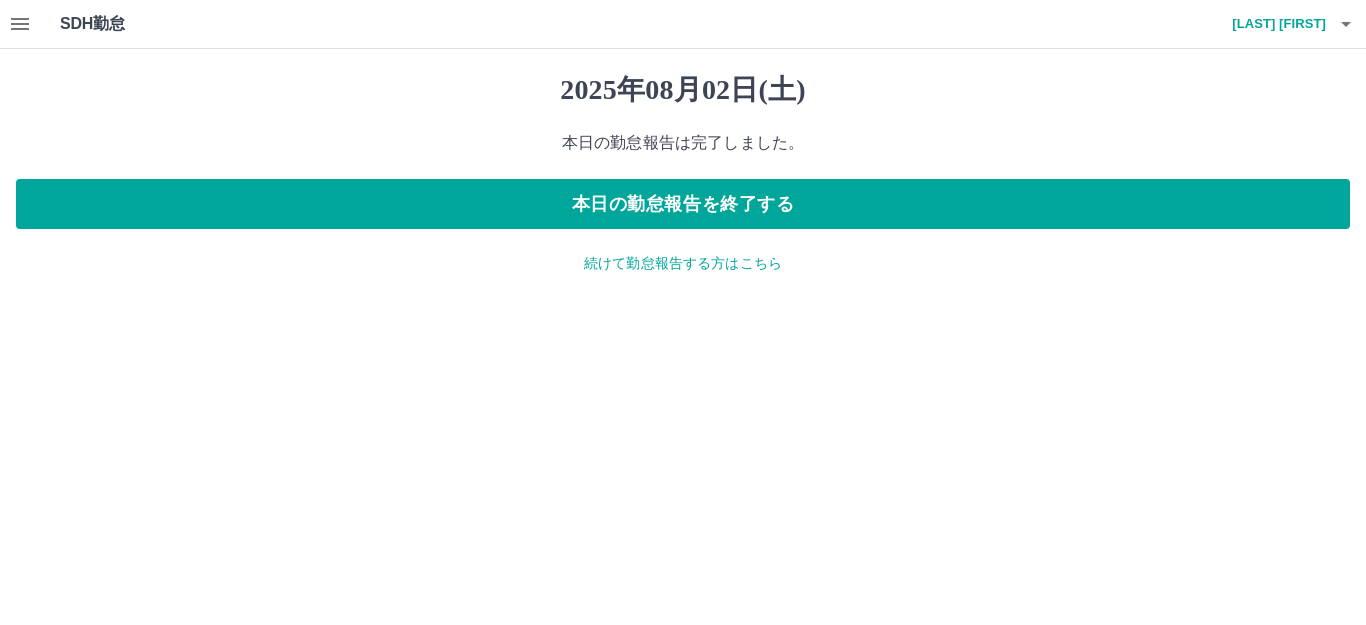 click on "続けて勤怠報告する方はこちら" at bounding box center [683, 263] 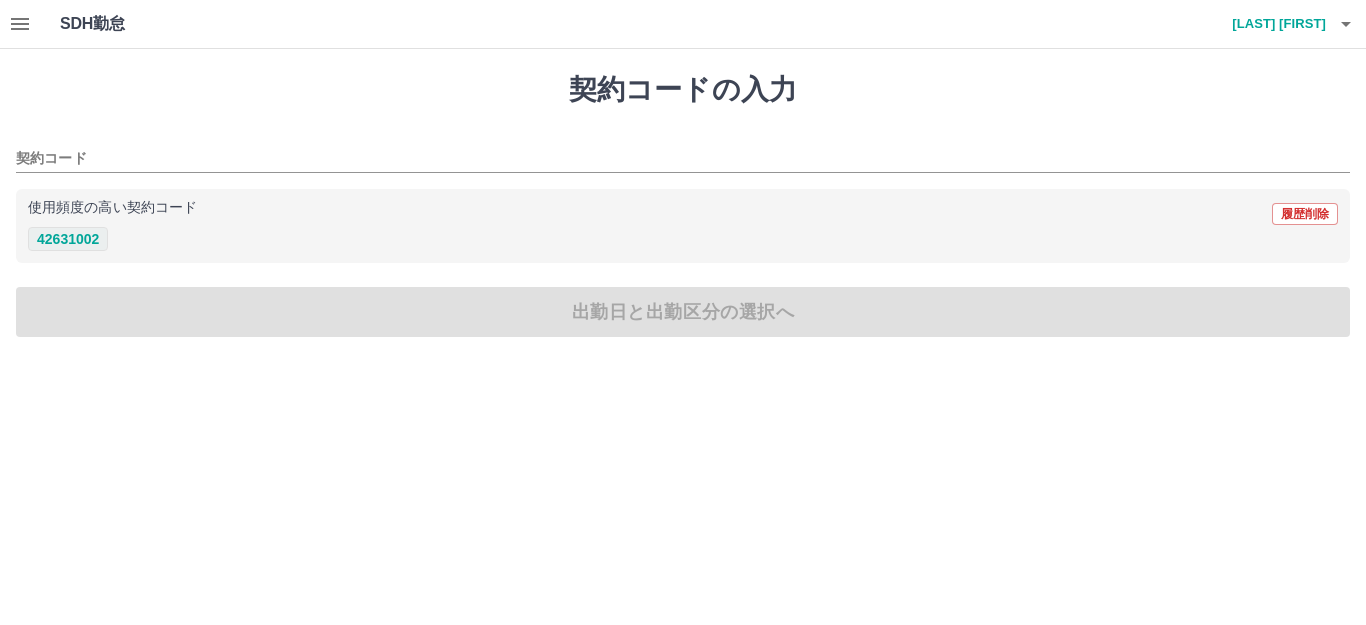 click on "42631002" at bounding box center (68, 239) 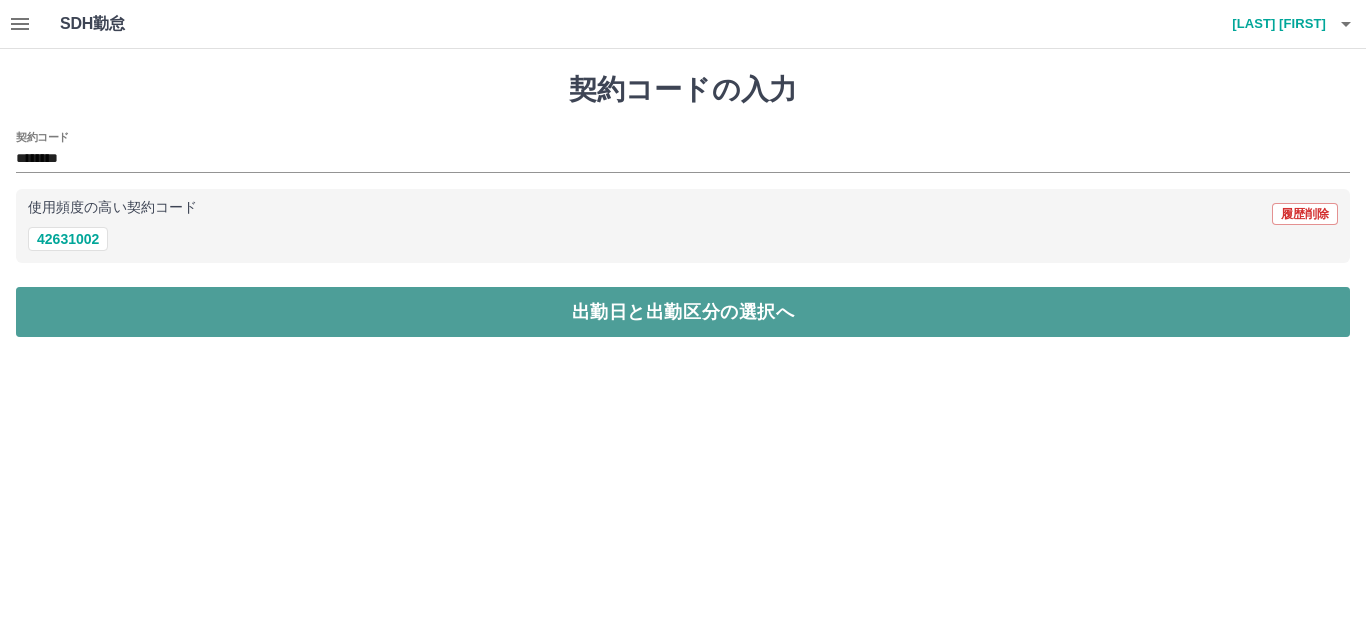 click on "出勤日と出勤区分の選択へ" at bounding box center [683, 312] 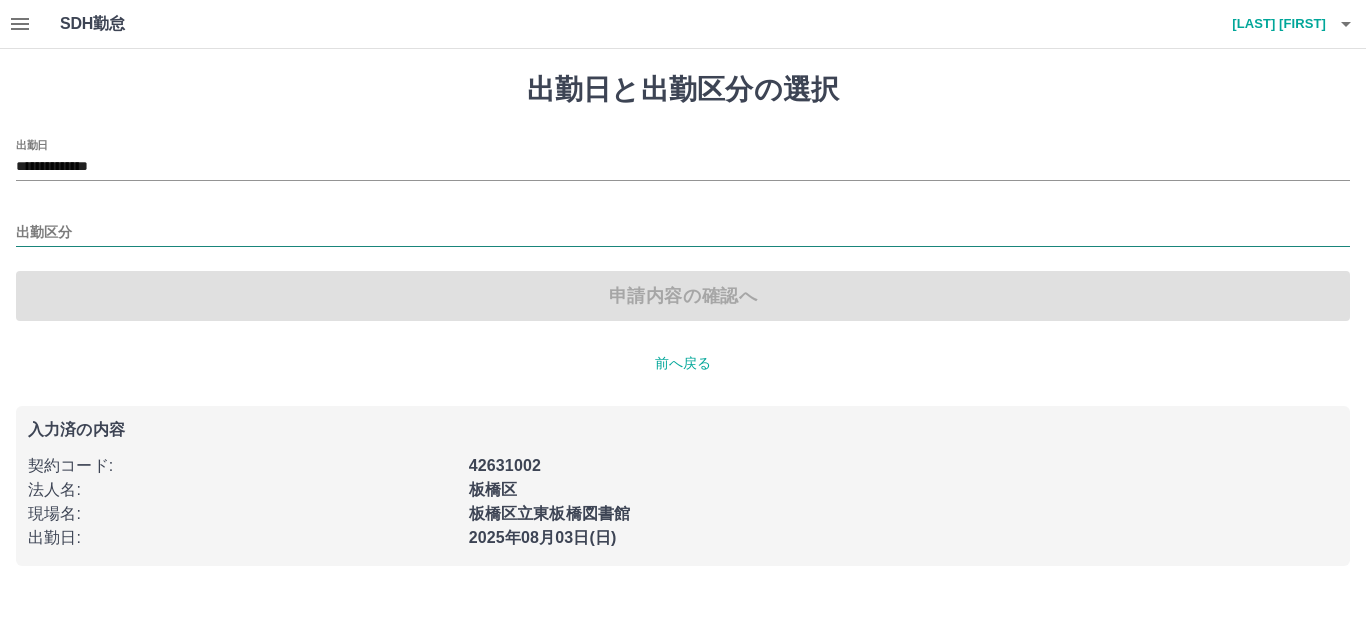 click at bounding box center [683, 234] 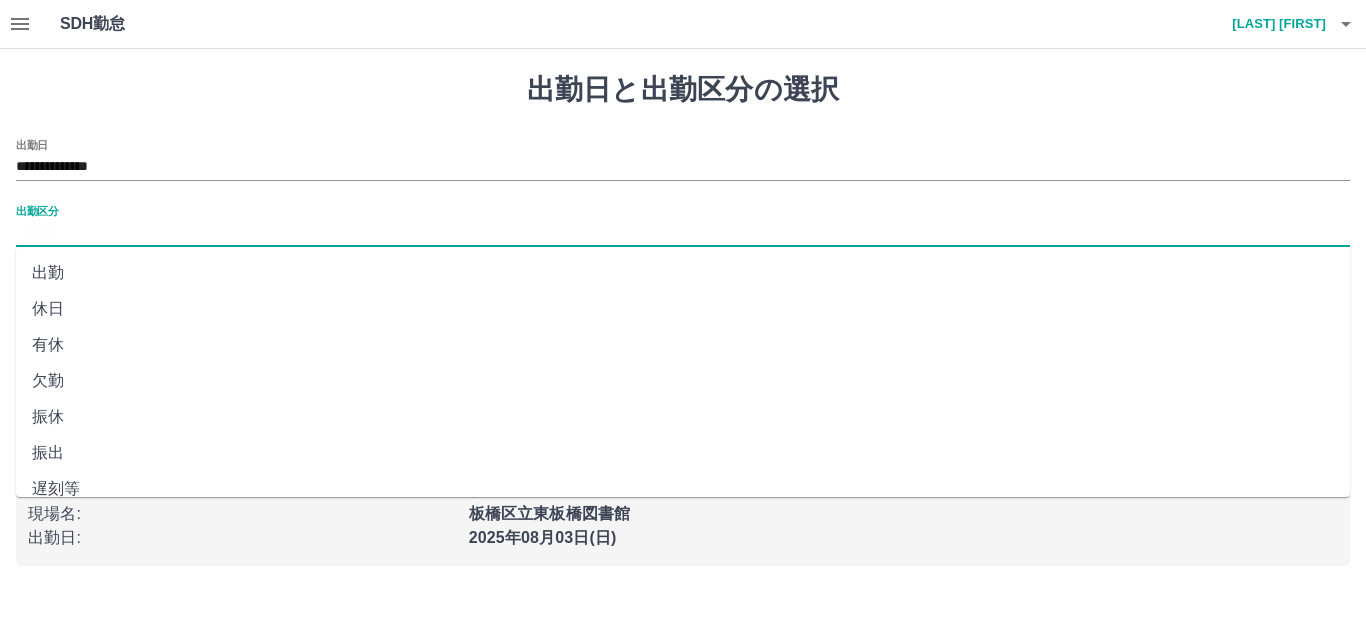 click on "出勤" at bounding box center (683, 273) 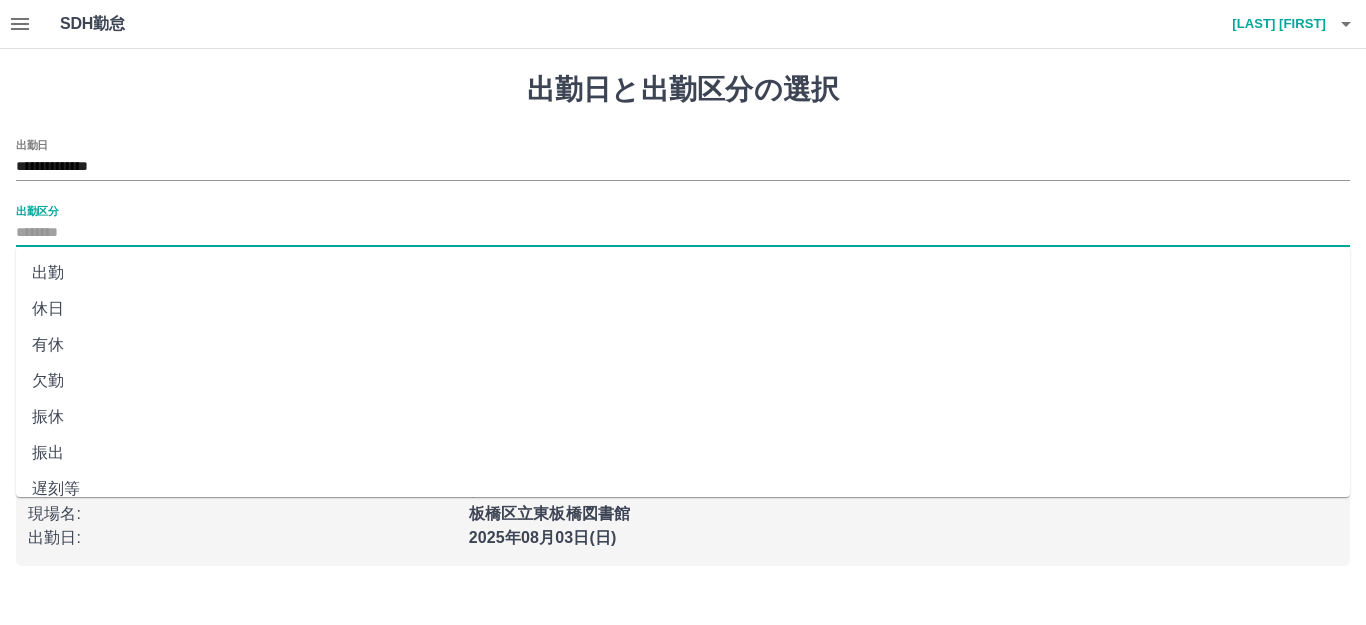 type on "**" 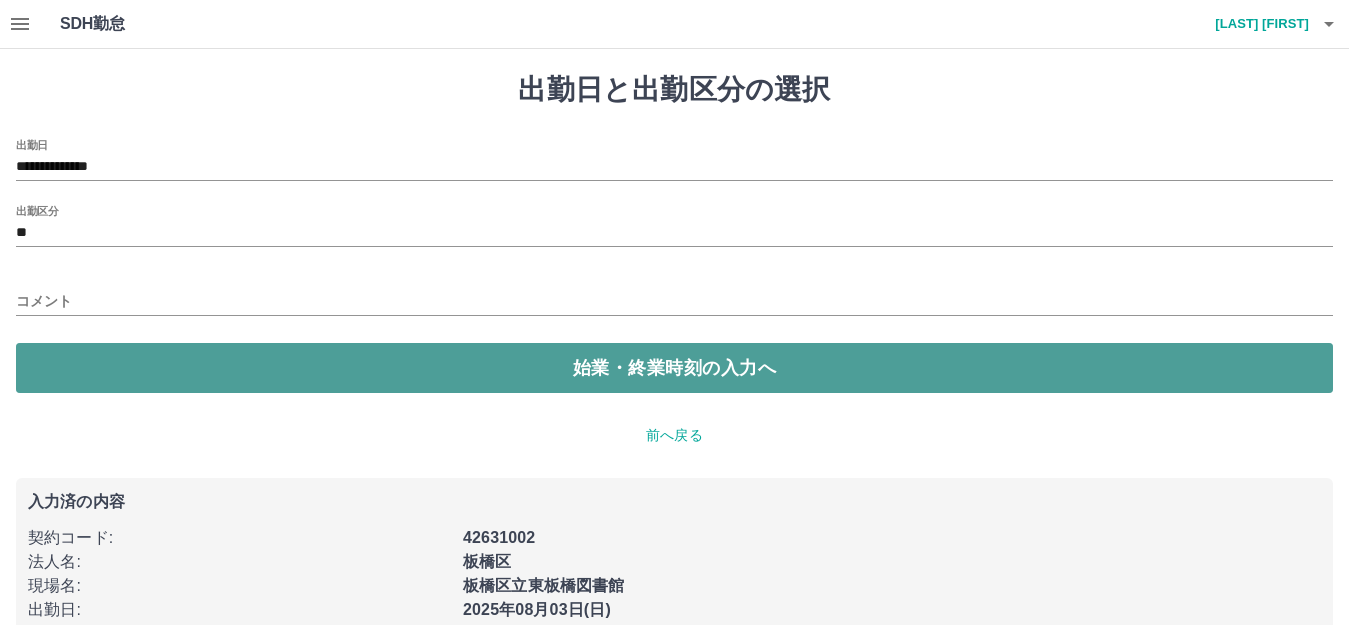 click on "始業・終業時刻の入力へ" at bounding box center (674, 368) 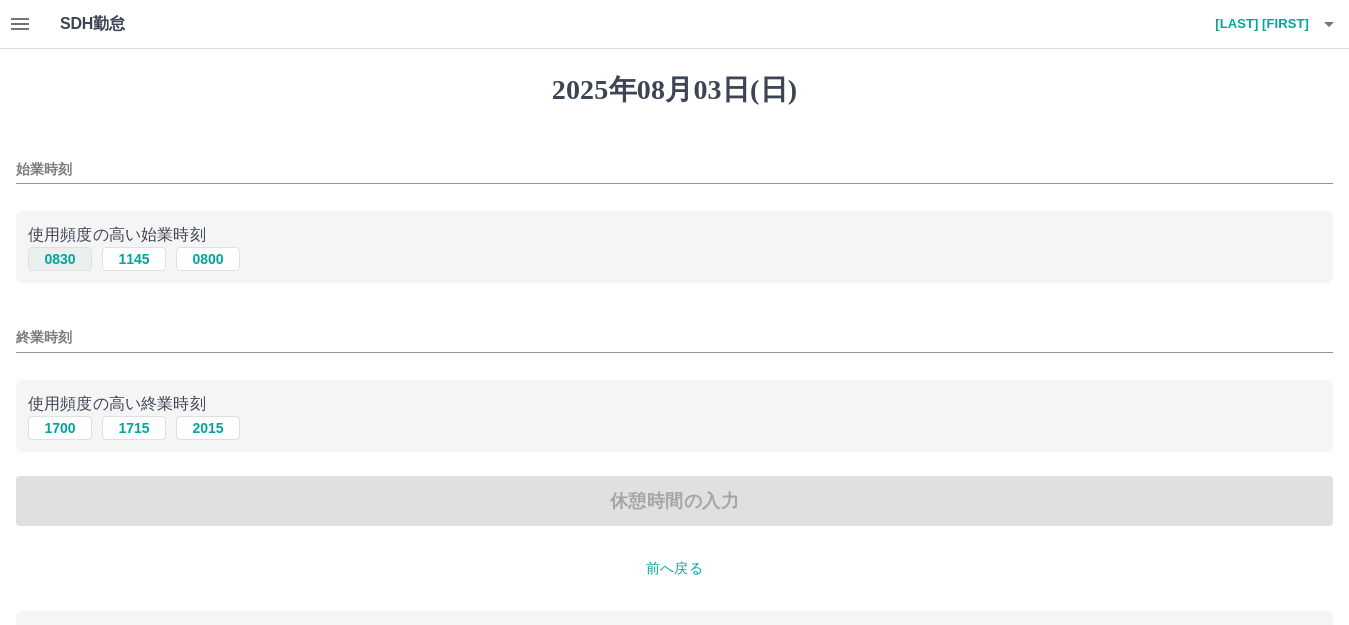 click on "0830" at bounding box center [60, 259] 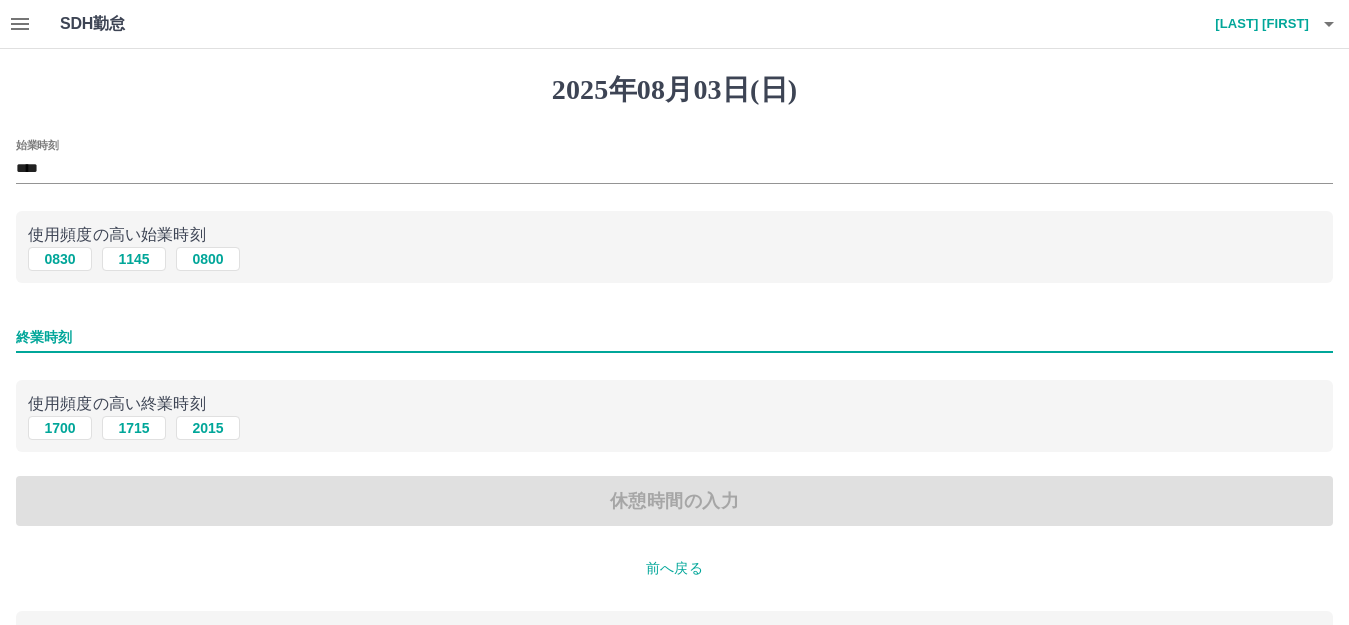 click on "終業時刻" at bounding box center (674, 337) 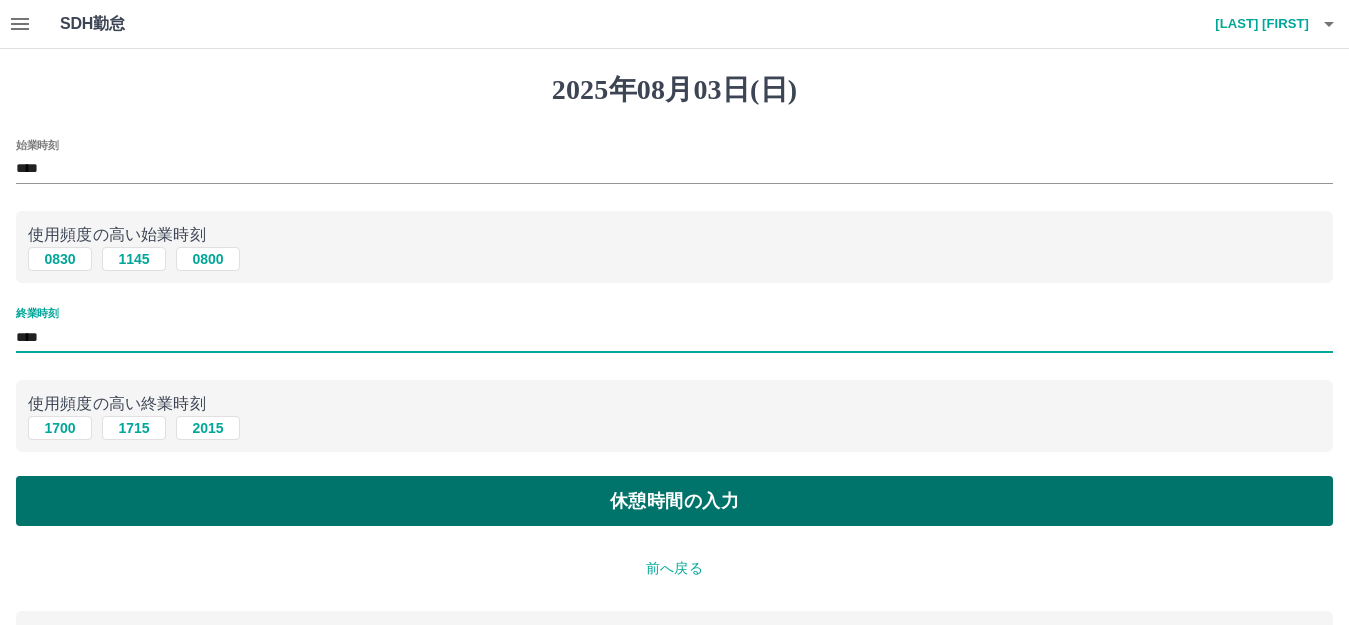 click on "休憩時間の入力" at bounding box center [674, 501] 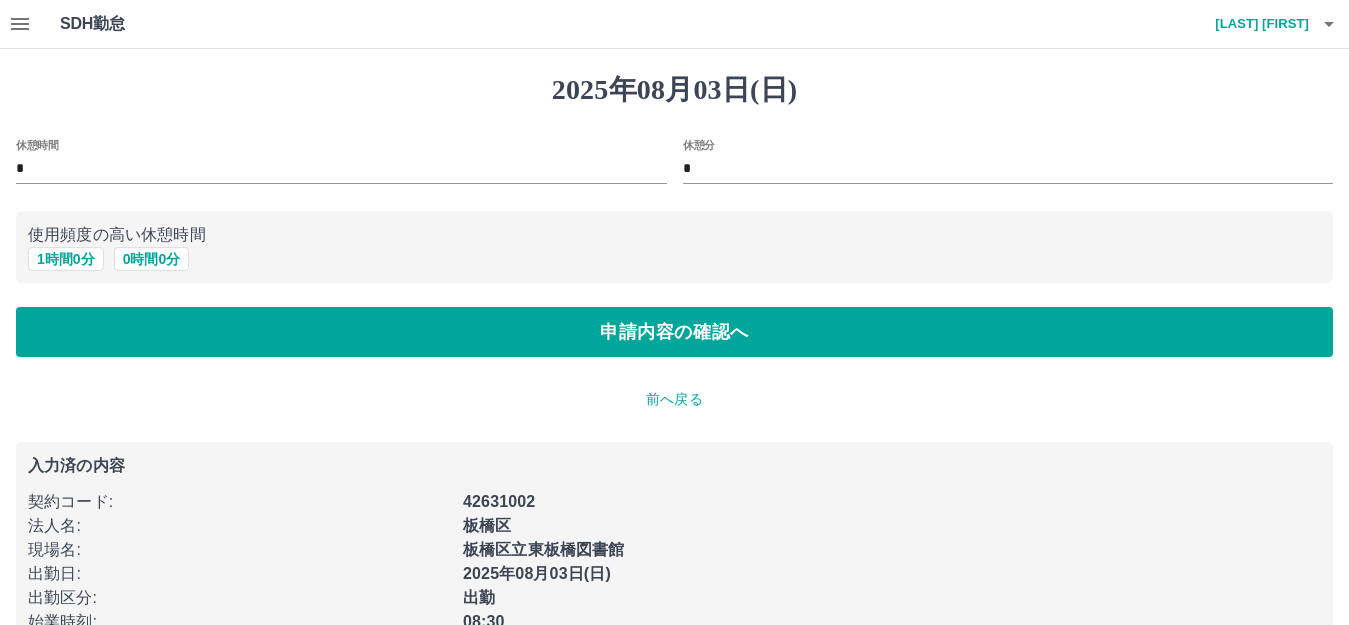 scroll, scrollTop: 74, scrollLeft: 0, axis: vertical 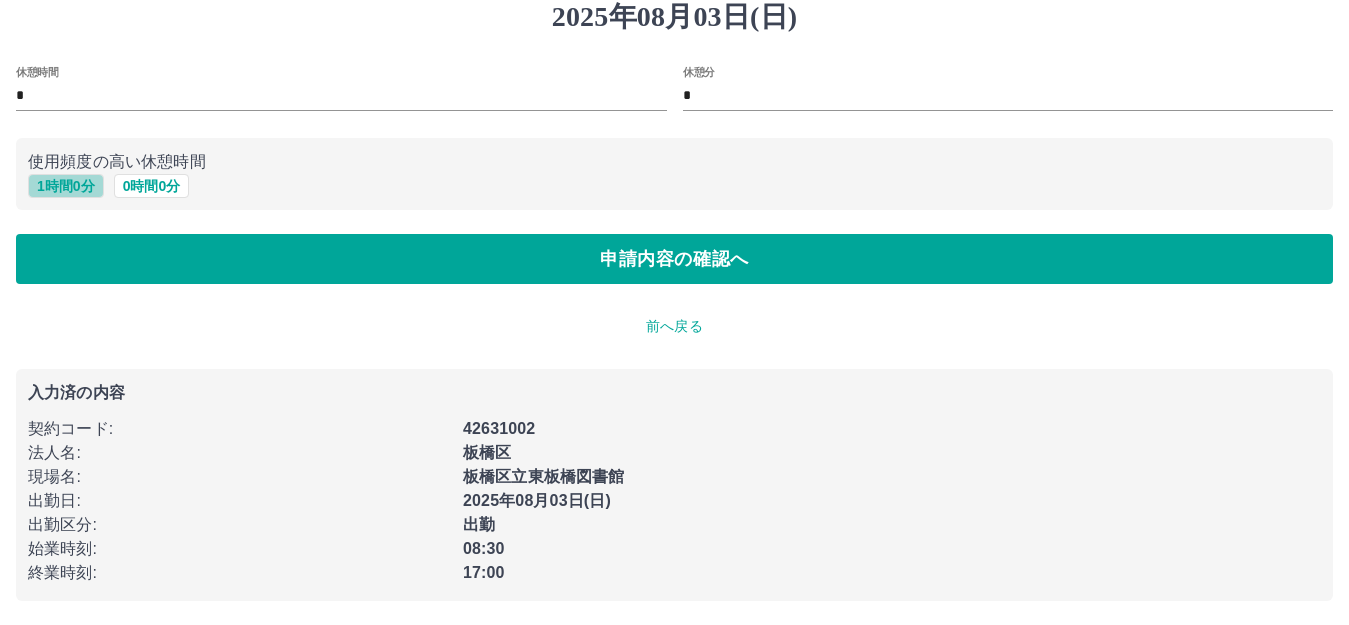 click on "1 時間 0 分" at bounding box center [66, 186] 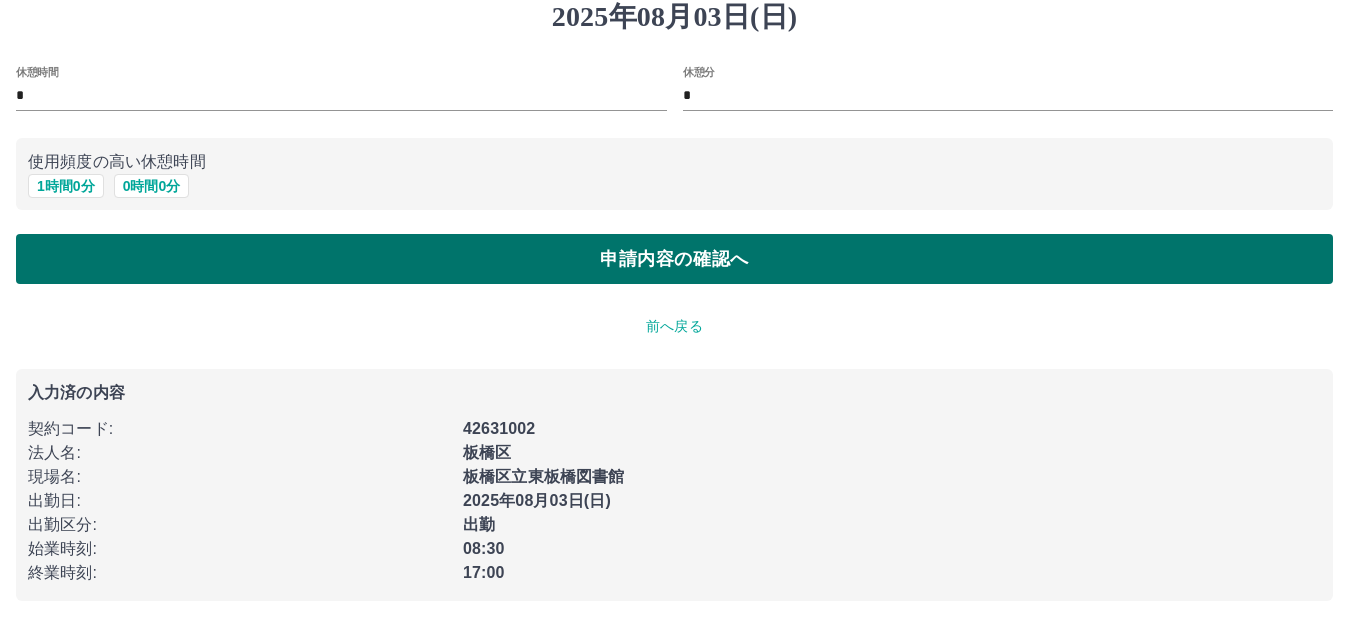 click on "申請内容の確認へ" at bounding box center (674, 259) 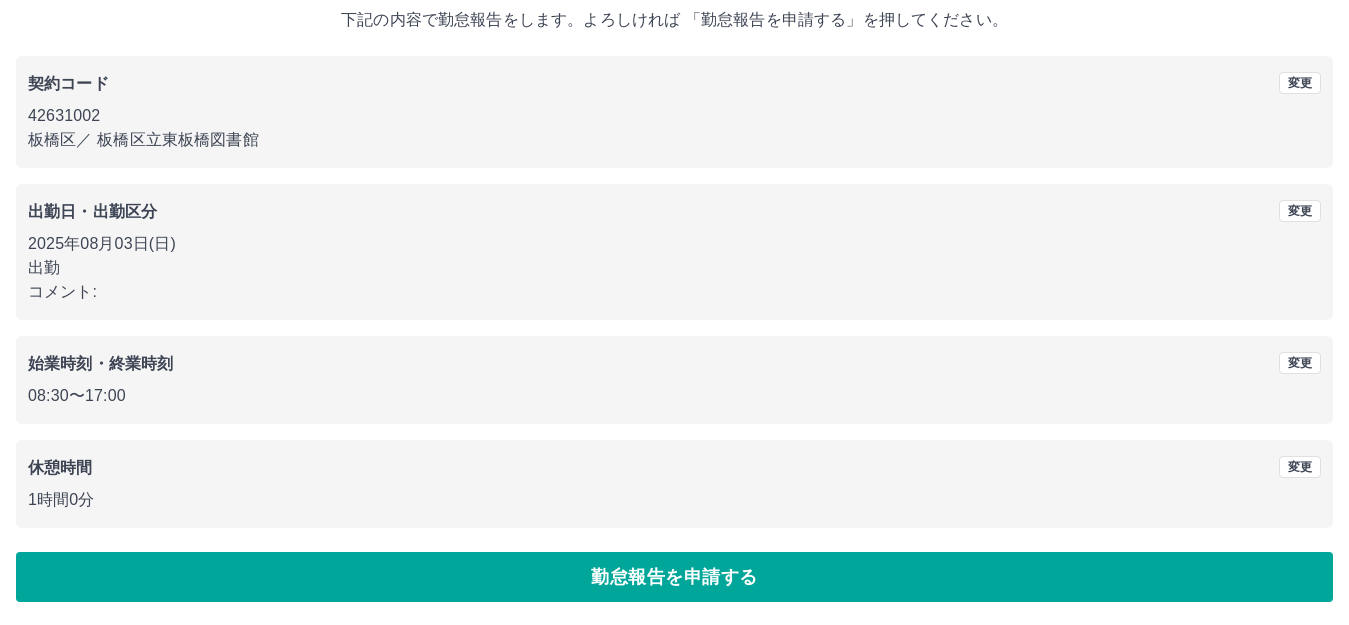 scroll, scrollTop: 124, scrollLeft: 0, axis: vertical 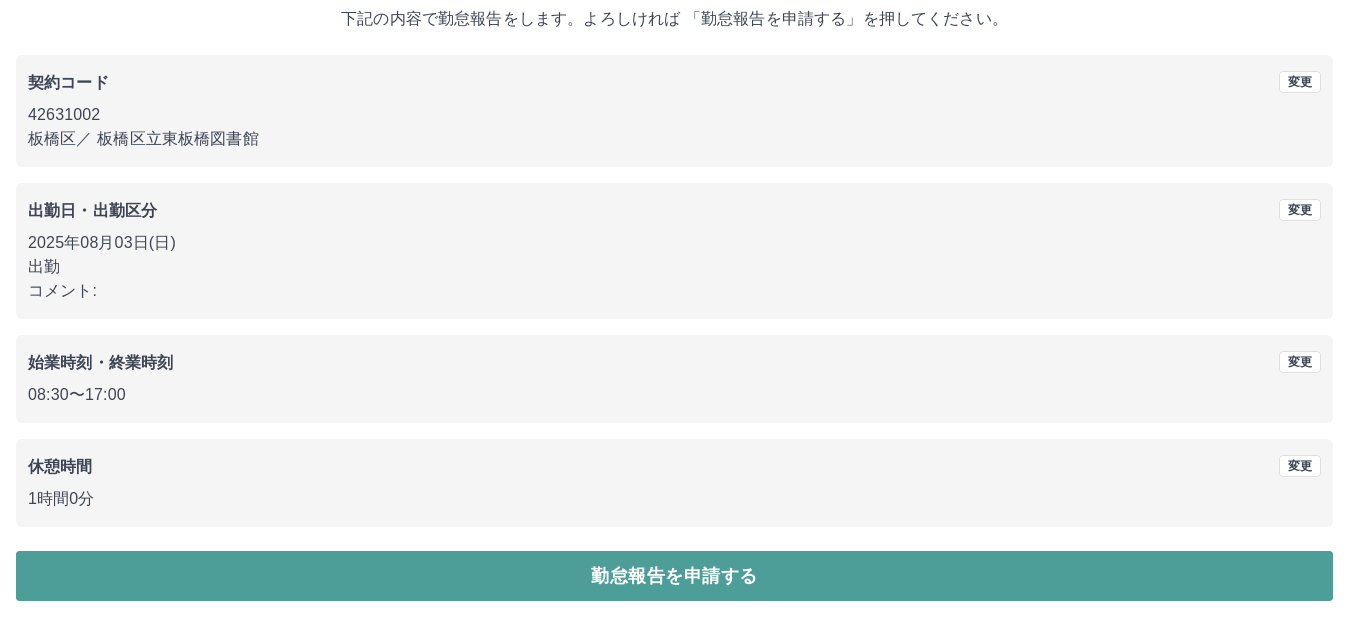 click on "勤怠報告を申請する" at bounding box center (674, 576) 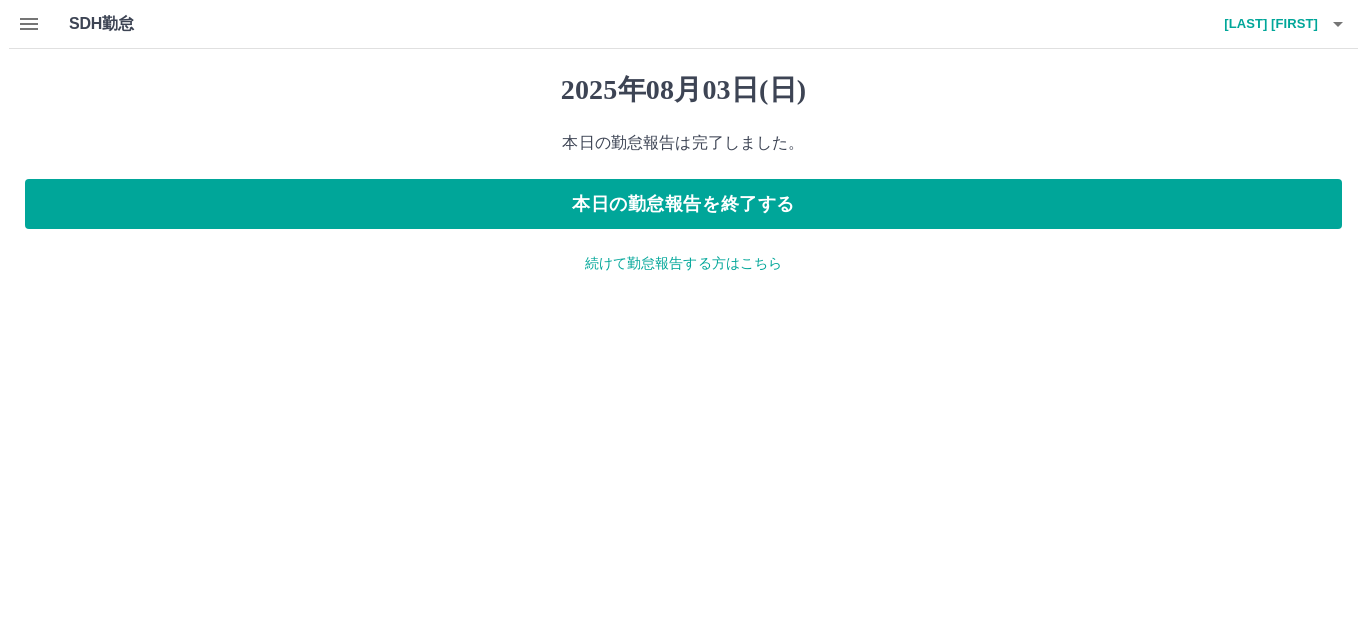 scroll, scrollTop: 0, scrollLeft: 0, axis: both 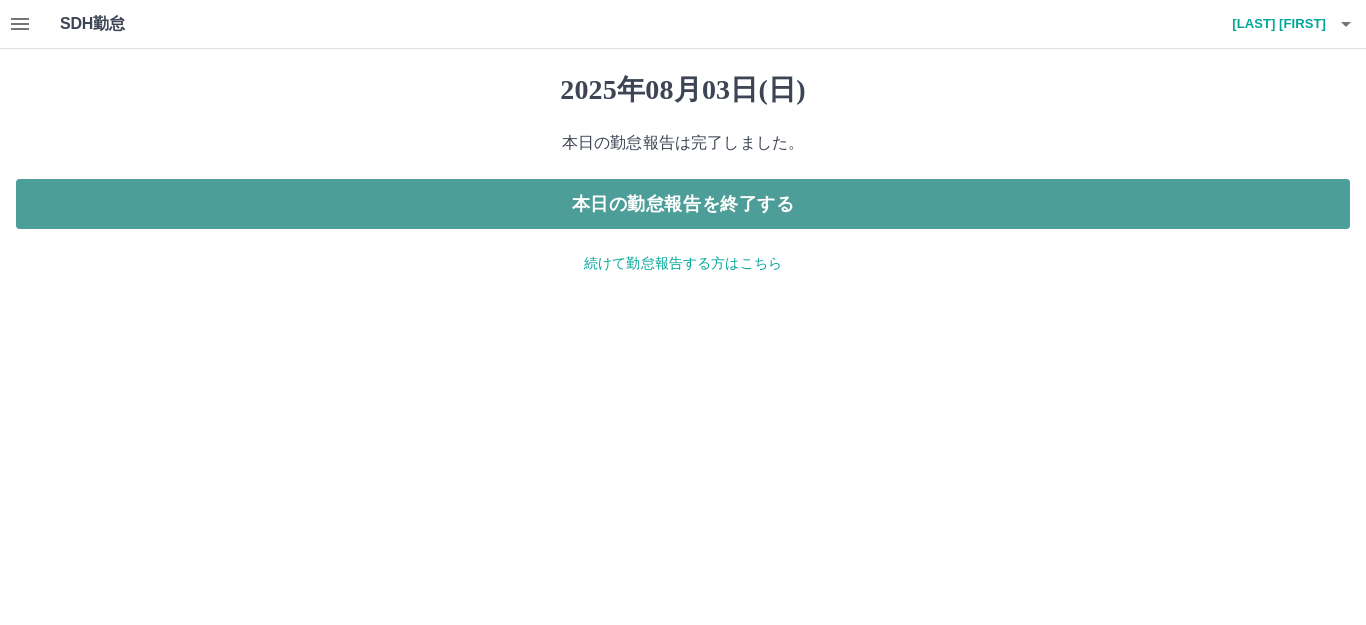 click on "本日の勤怠報告を終了する" at bounding box center (683, 204) 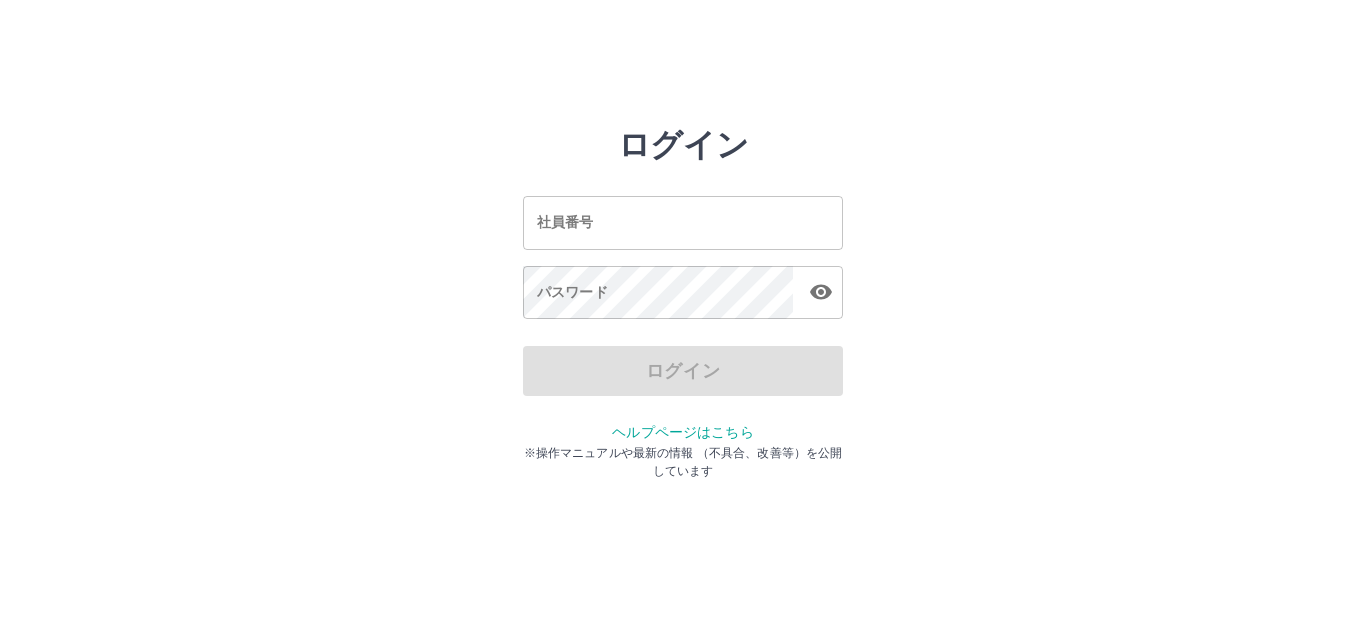 scroll, scrollTop: 0, scrollLeft: 0, axis: both 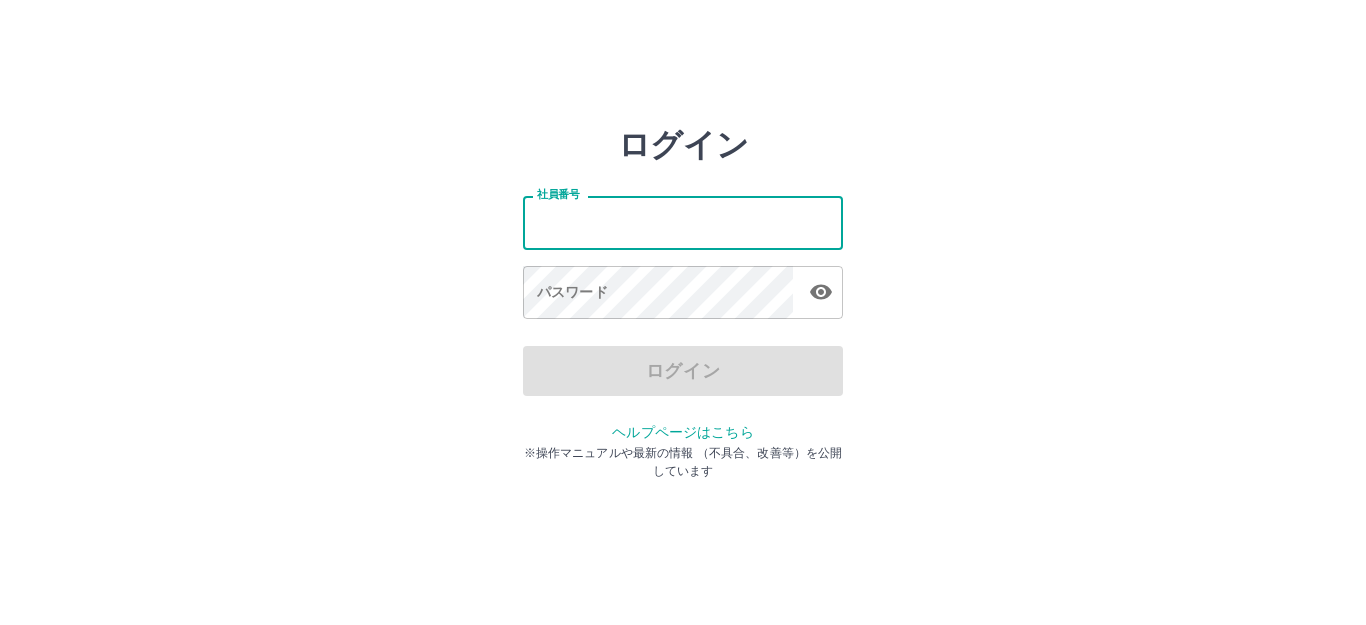 click on "社員番号" at bounding box center [683, 222] 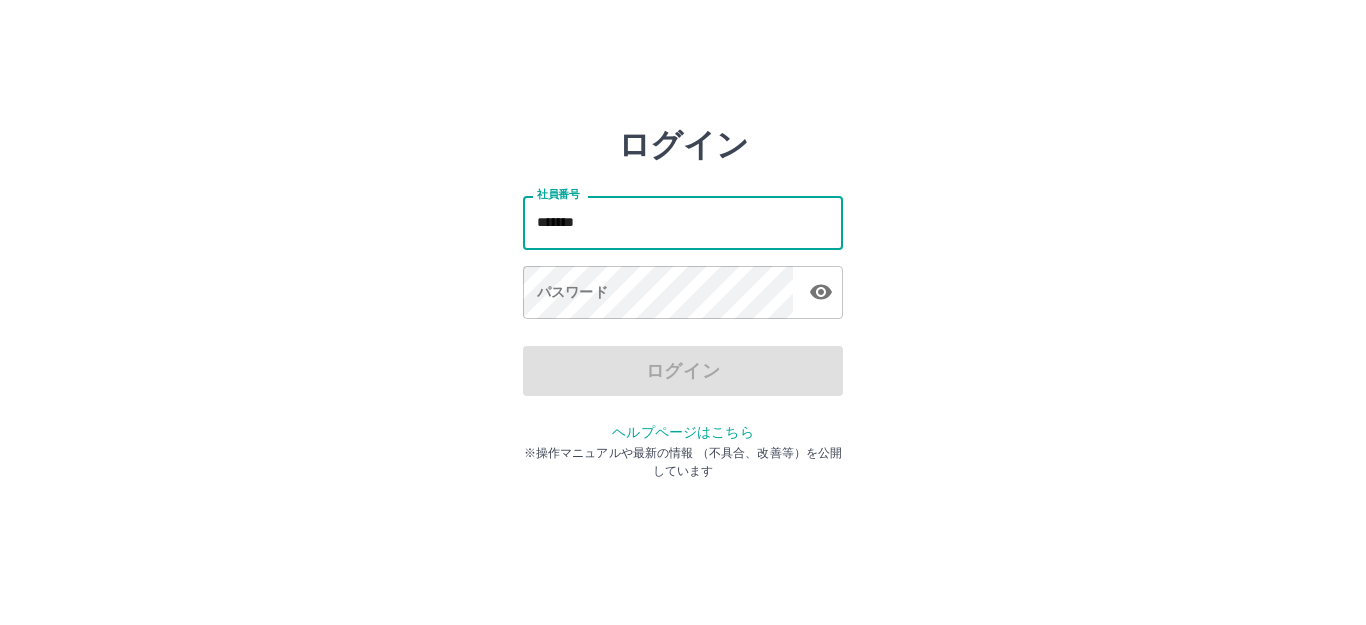 type on "*******" 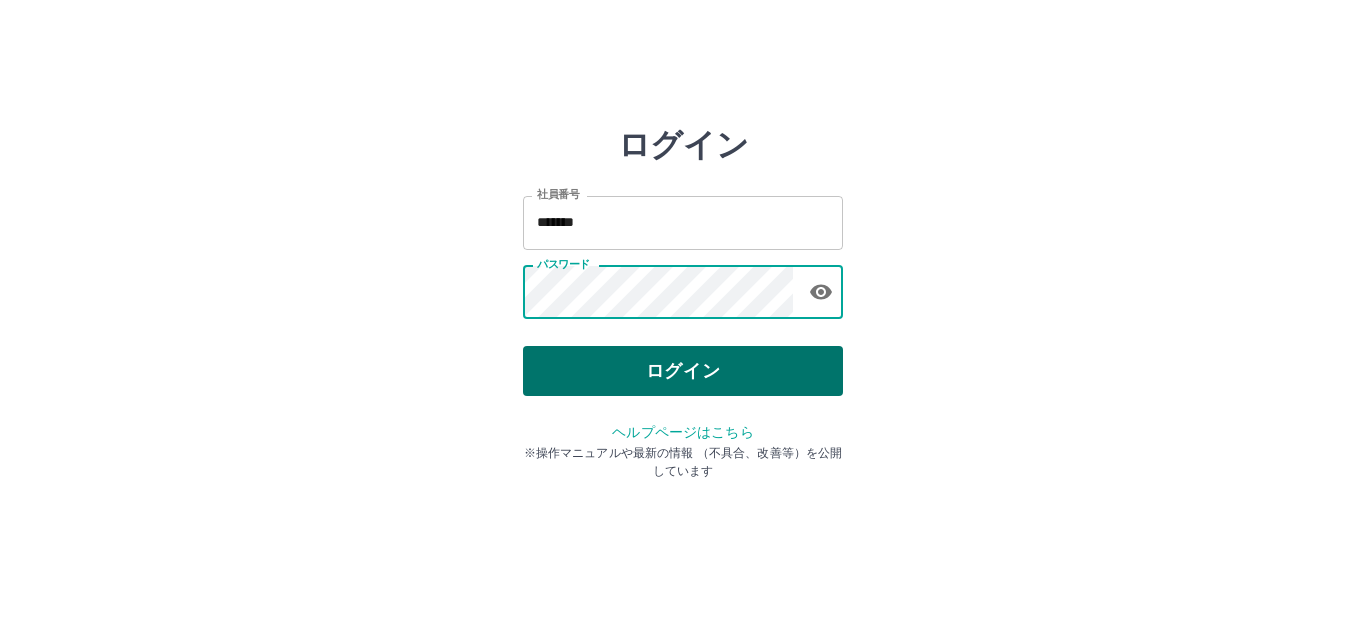 click on "ログイン" at bounding box center [683, 371] 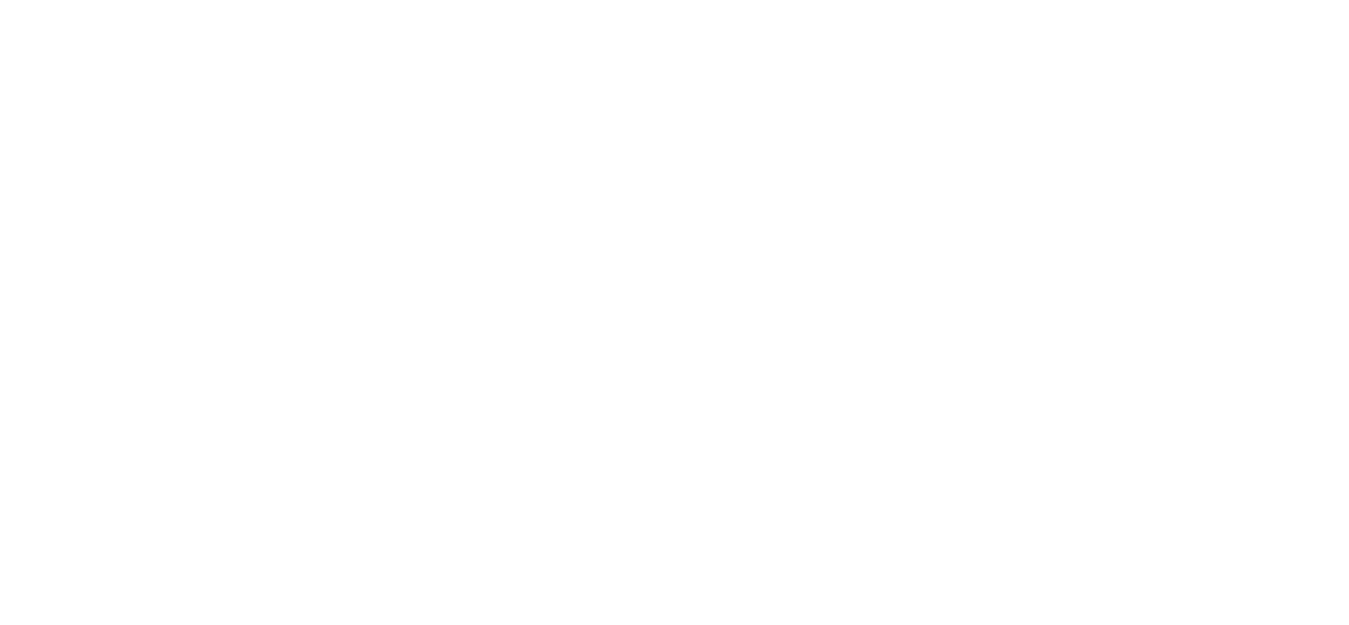 scroll, scrollTop: 0, scrollLeft: 0, axis: both 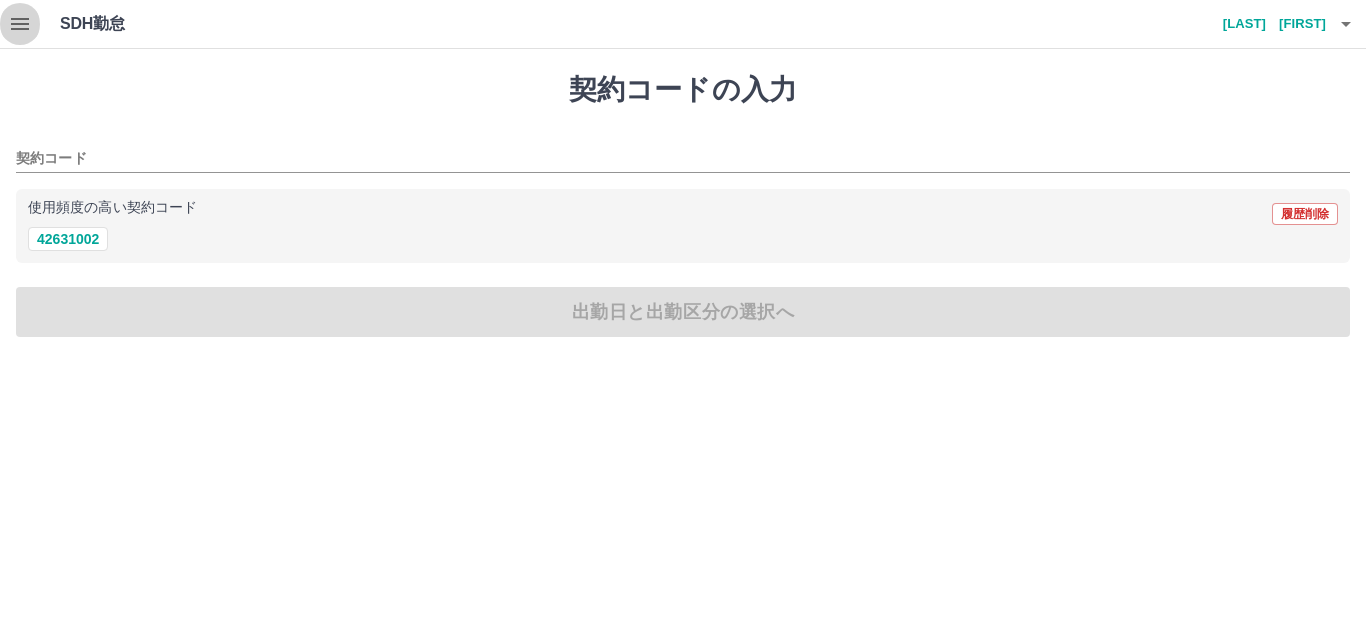 click 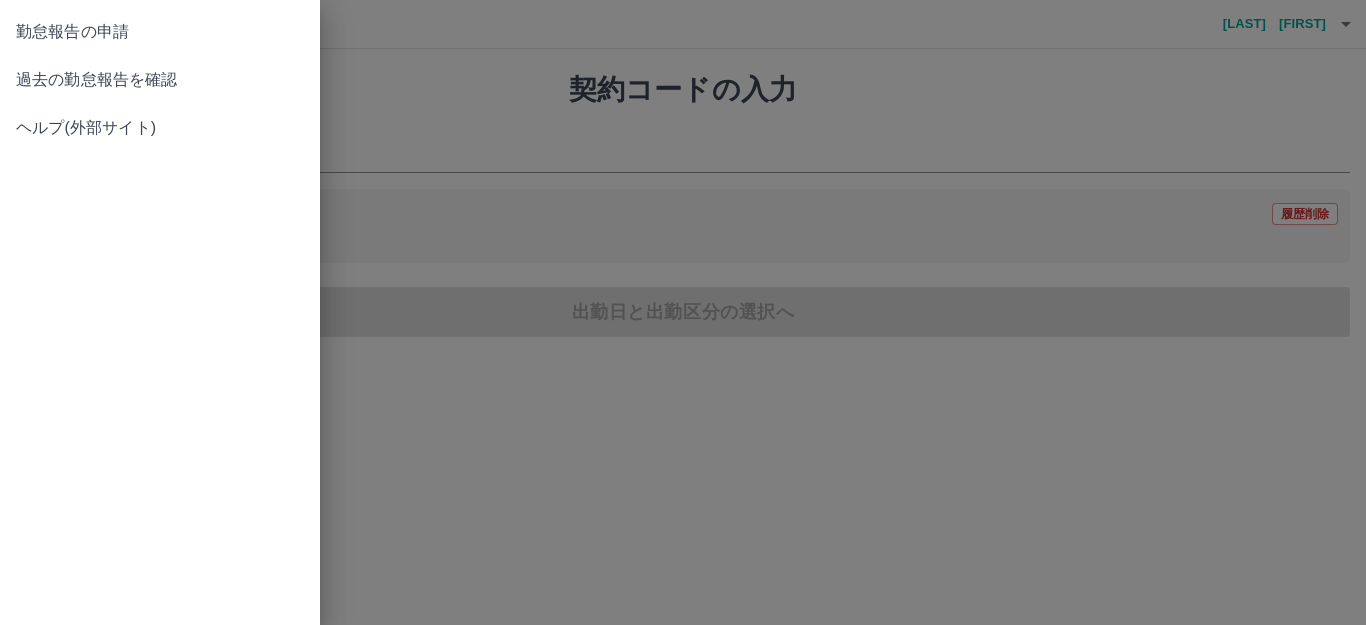 click on "過去の勤怠報告を確認" at bounding box center (160, 80) 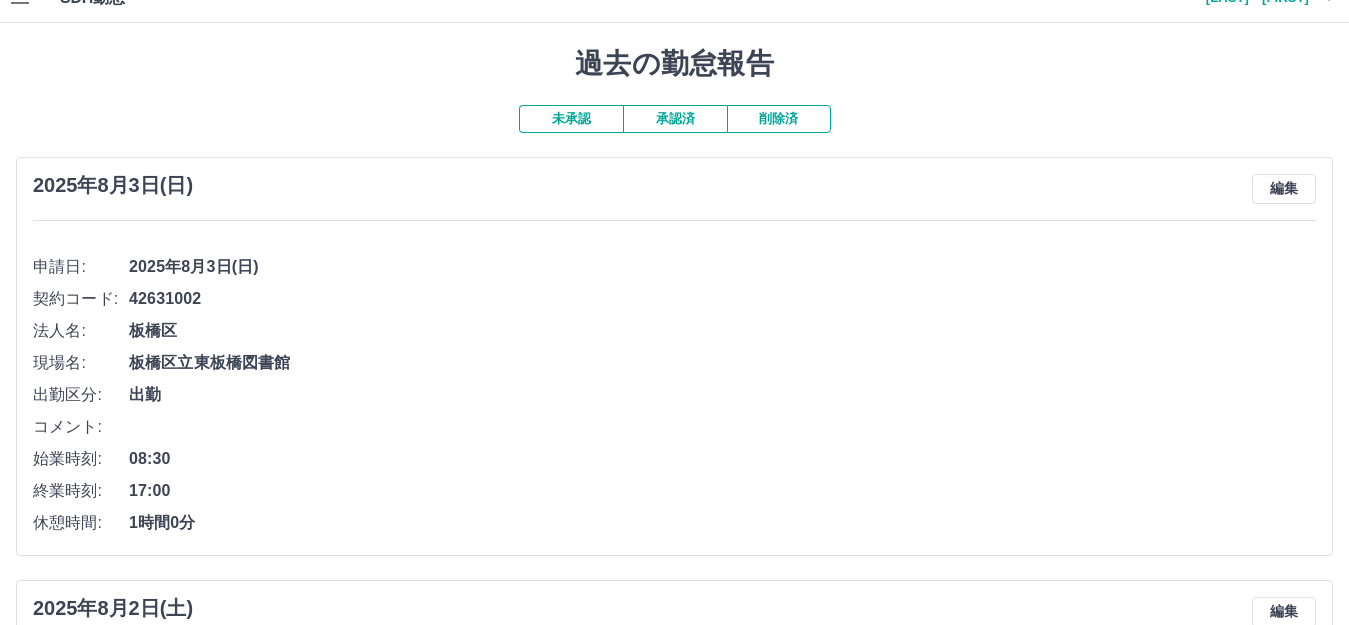 scroll, scrollTop: 0, scrollLeft: 0, axis: both 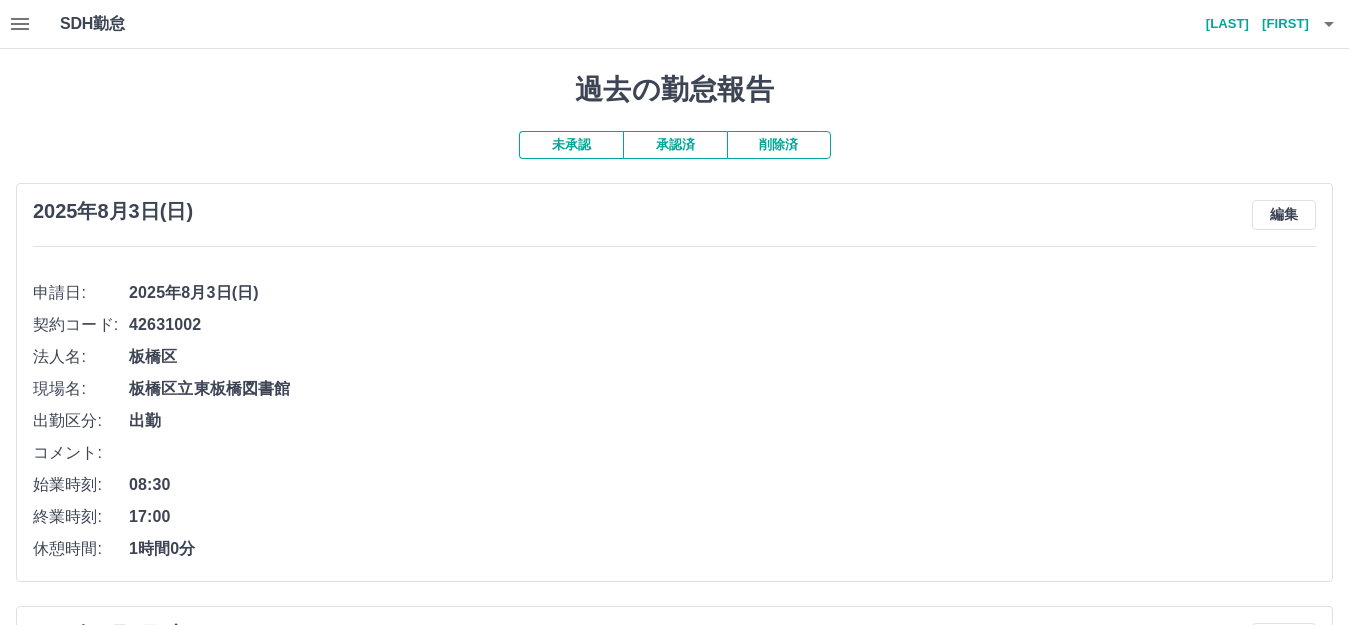click on "承認済" at bounding box center [675, 145] 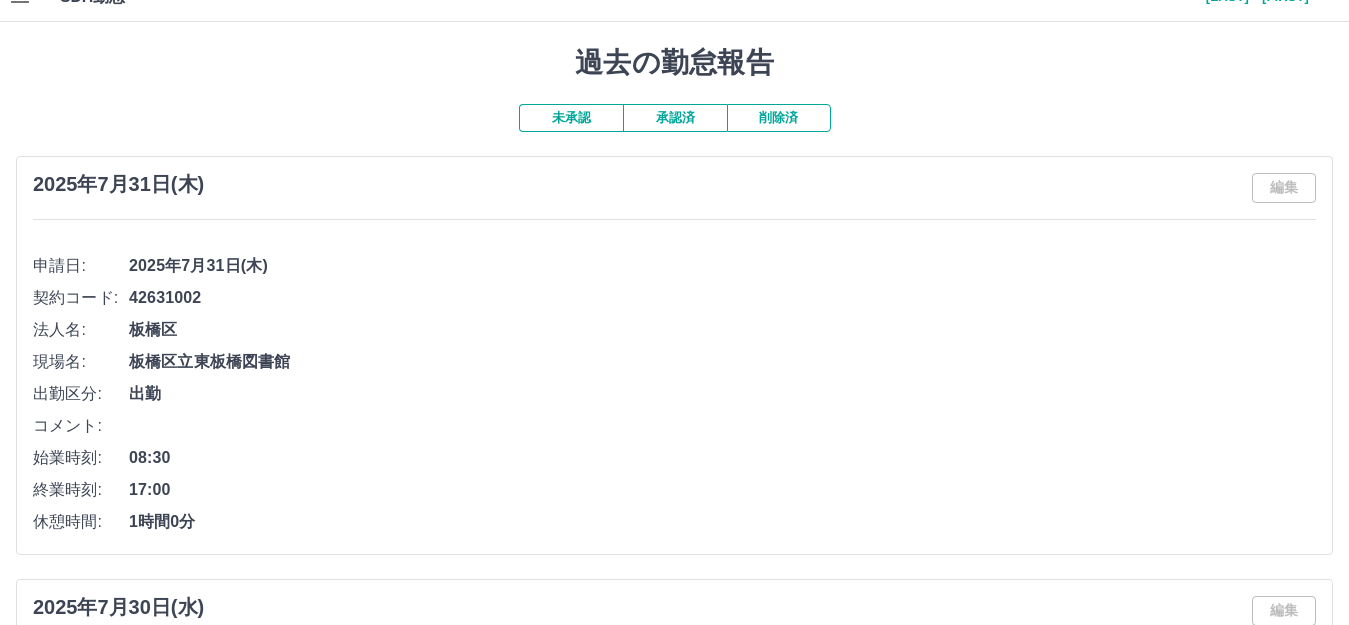 scroll, scrollTop: 0, scrollLeft: 0, axis: both 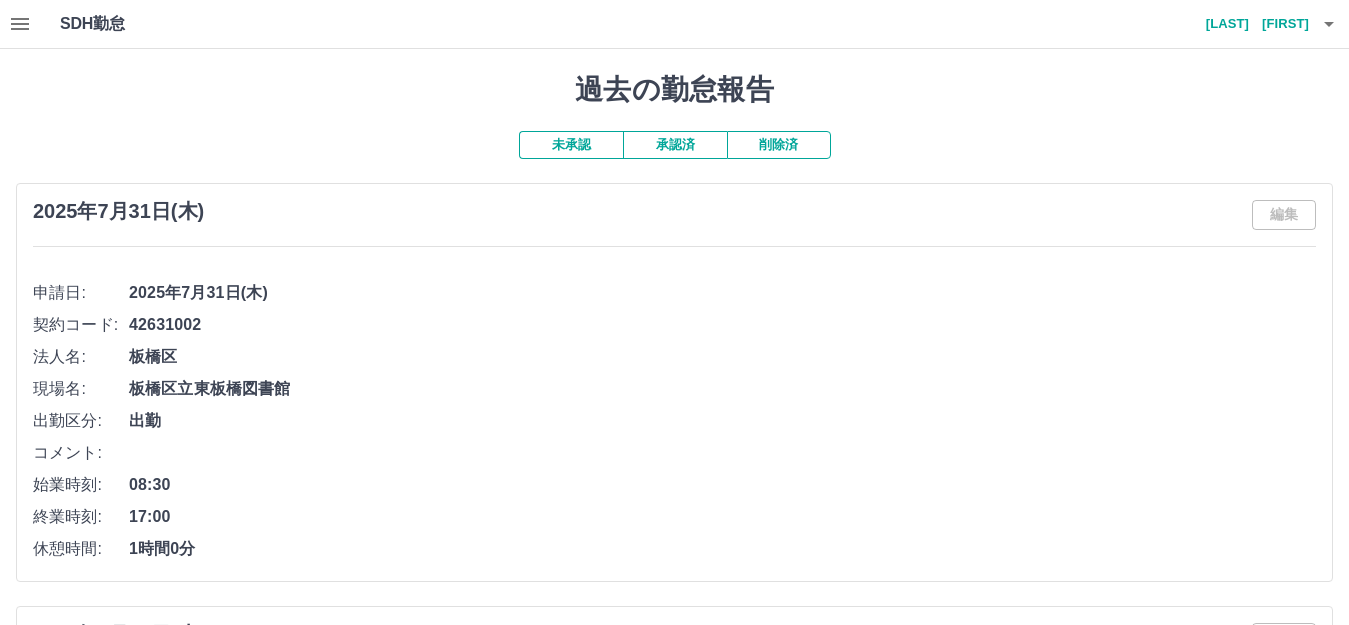 click on "未承認 承認済 削除済 2025年7月31日(木) 編集 申請日: 2025年7月31日(木) 契約コード: 42631002 法人名: 板橋区 現場名: 板橋区立東板橋図書館 出勤区分: 出勤 コメント: 始業時刻: 08:30 終業時刻: 17:00 休憩時間: 1時間0分 2025年7月30日(水) 編集 申請日: 2025年7月30日(水) 契約コード: 42631002 法人名: 板橋区 現場名: 板橋区立東板橋図書館 出勤区分: 休日 2025年7月29日(火) 編集 申請日: 2025年7月29日(火) 契約コード: 42631002 法人名: 板橋区 現場名: 板橋区立東板橋図書館 出勤区分: 休日 2025年7月28日(月) 編集 申請日: 2025年7月28日(月) 契約コード: 42631002 法人名: 板橋区 現場名: 板橋区立東板橋図書館 出勤区分: 出勤 コメント: 始業時刻: 08:30 終業時刻: 17:00 休憩時間: 1時間0分 2025年7月27日(日) 編集 申請日: 2025年7月27日(日) 契約コード: 42631002 法人名: 板橋区 現場名: 出勤区分: 法定休" at bounding box center [674, 4589] 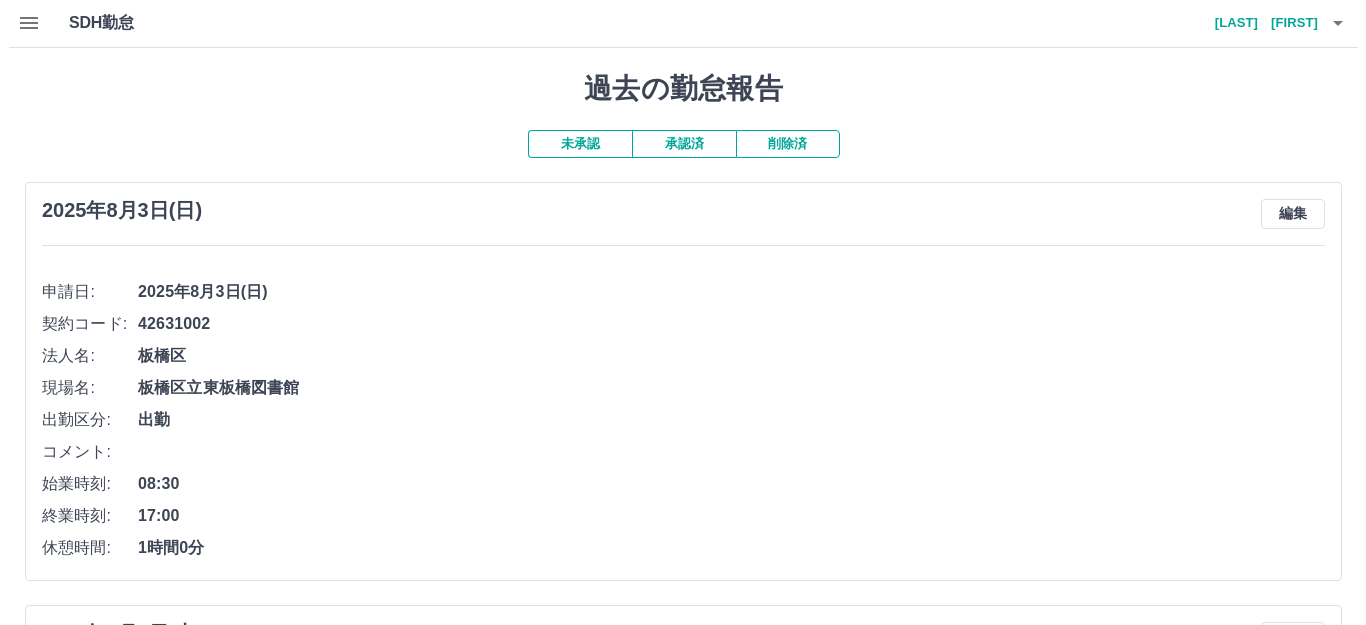 scroll, scrollTop: 0, scrollLeft: 0, axis: both 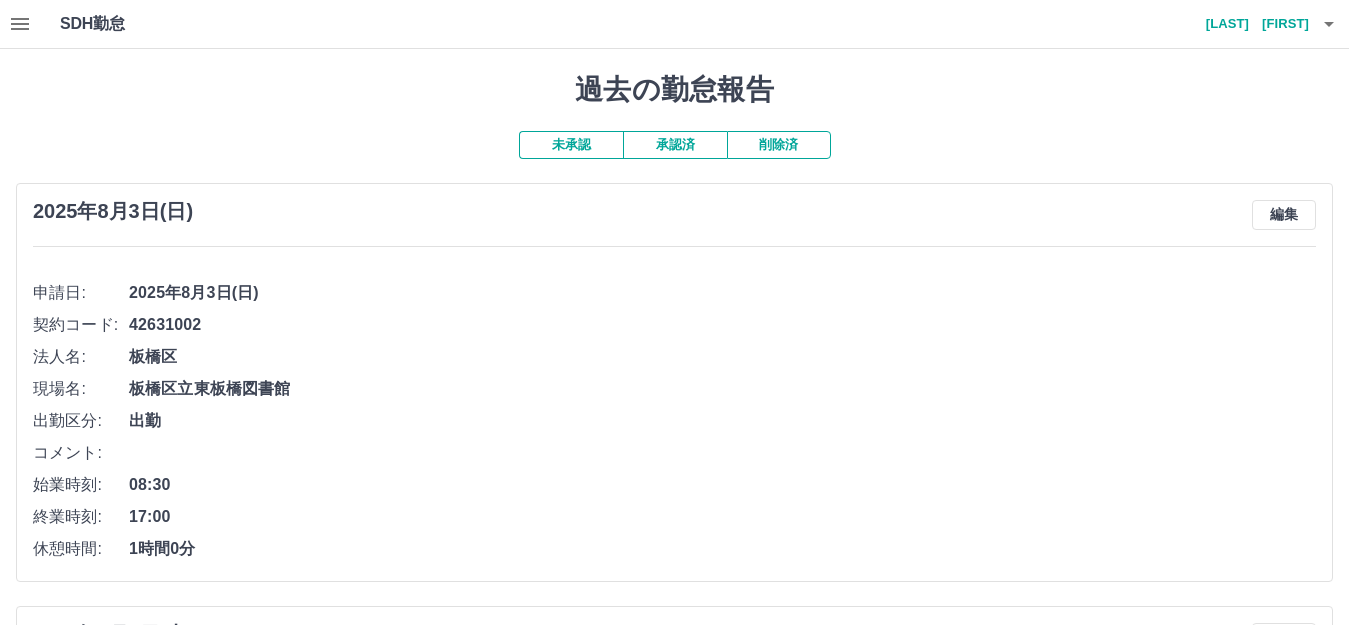 click 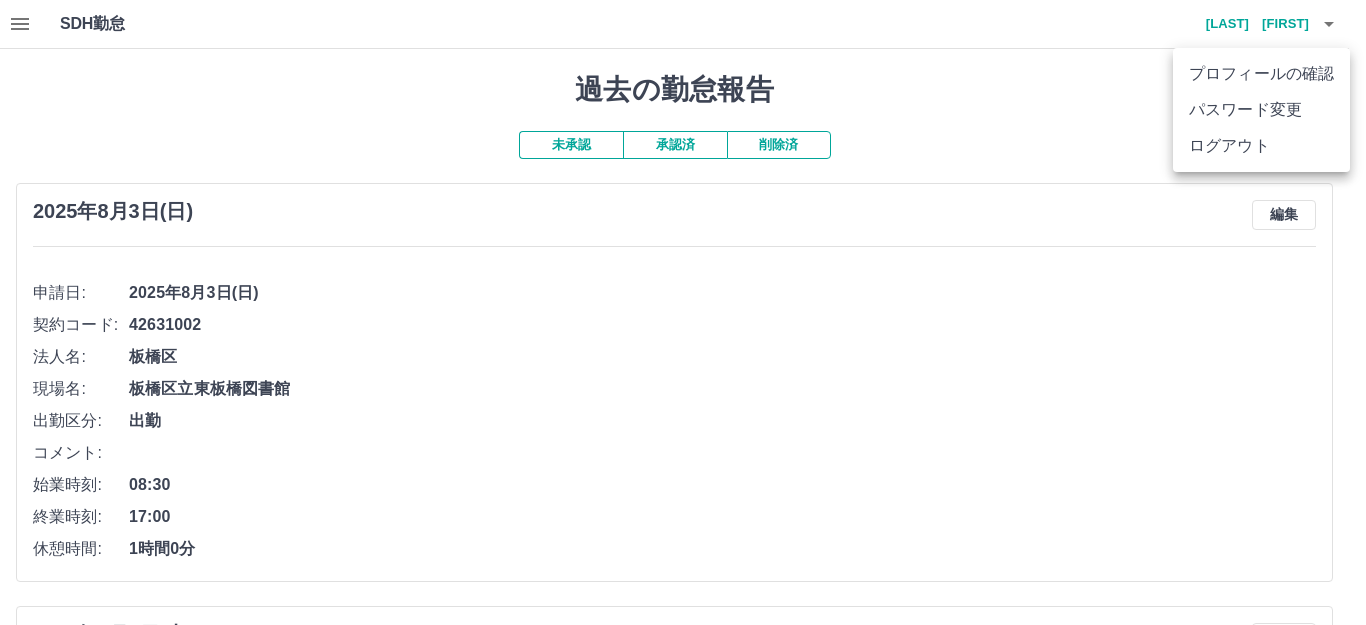 click on "ログアウト" at bounding box center (1261, 146) 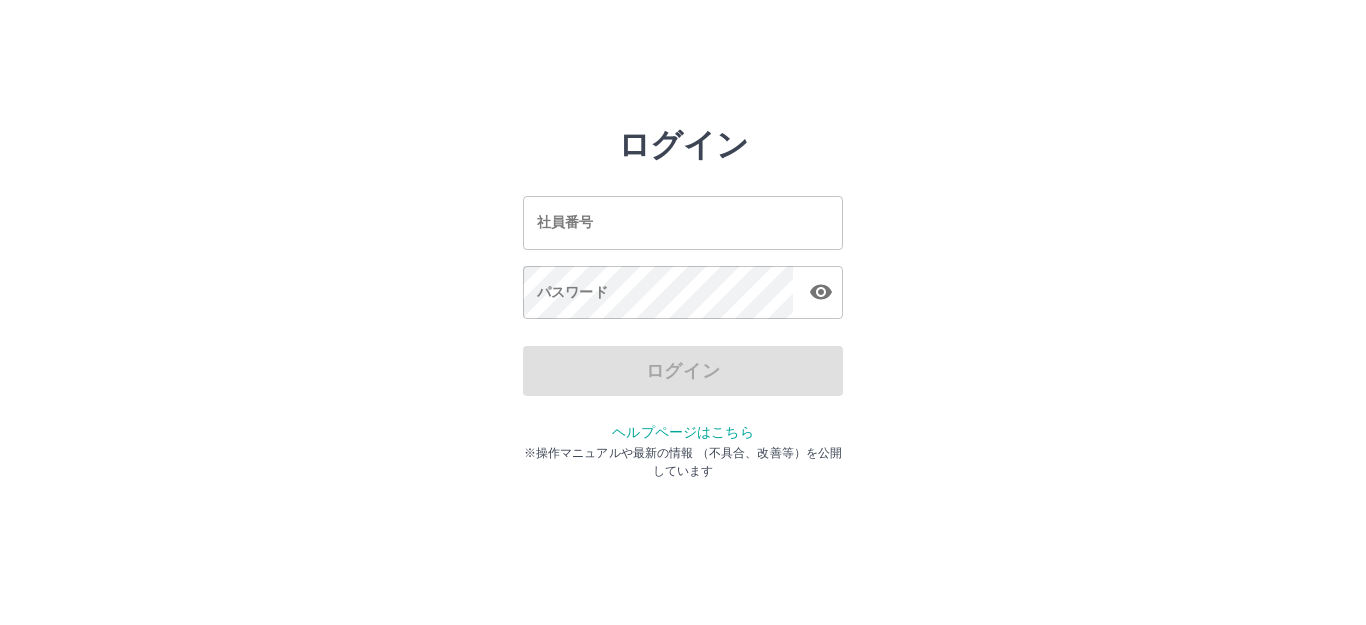 scroll, scrollTop: 0, scrollLeft: 0, axis: both 